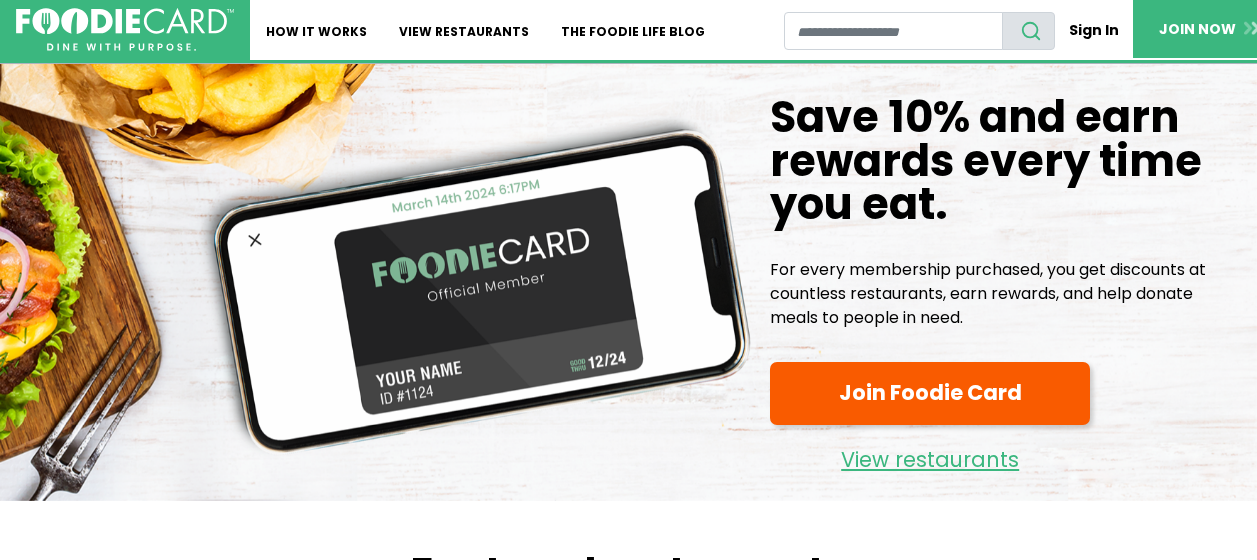 scroll, scrollTop: 0, scrollLeft: 0, axis: both 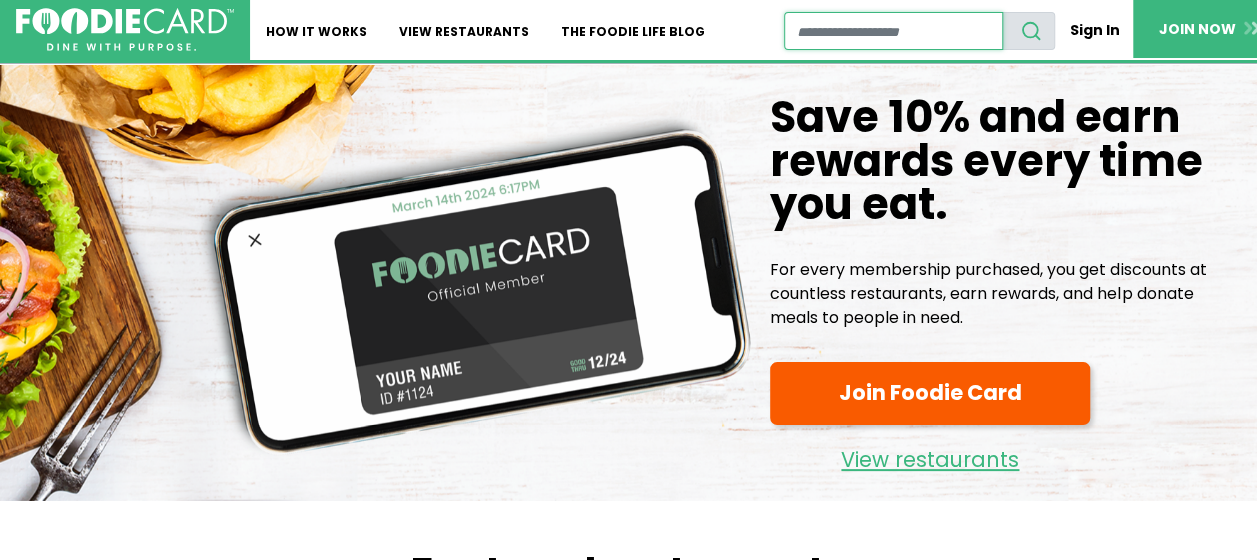 click at bounding box center [893, 31] 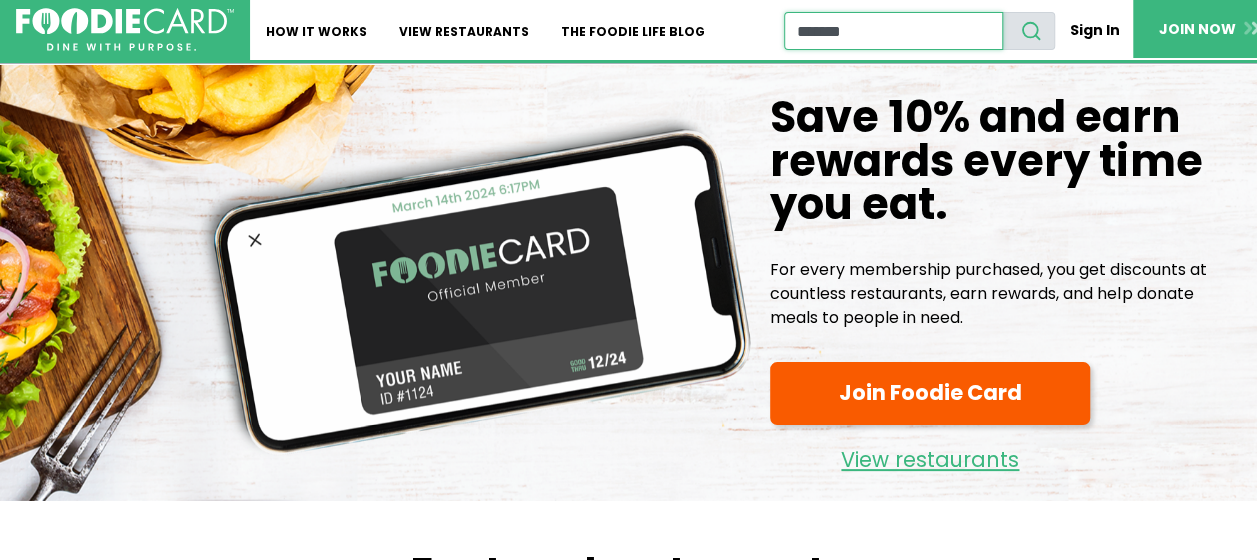 type on "********" 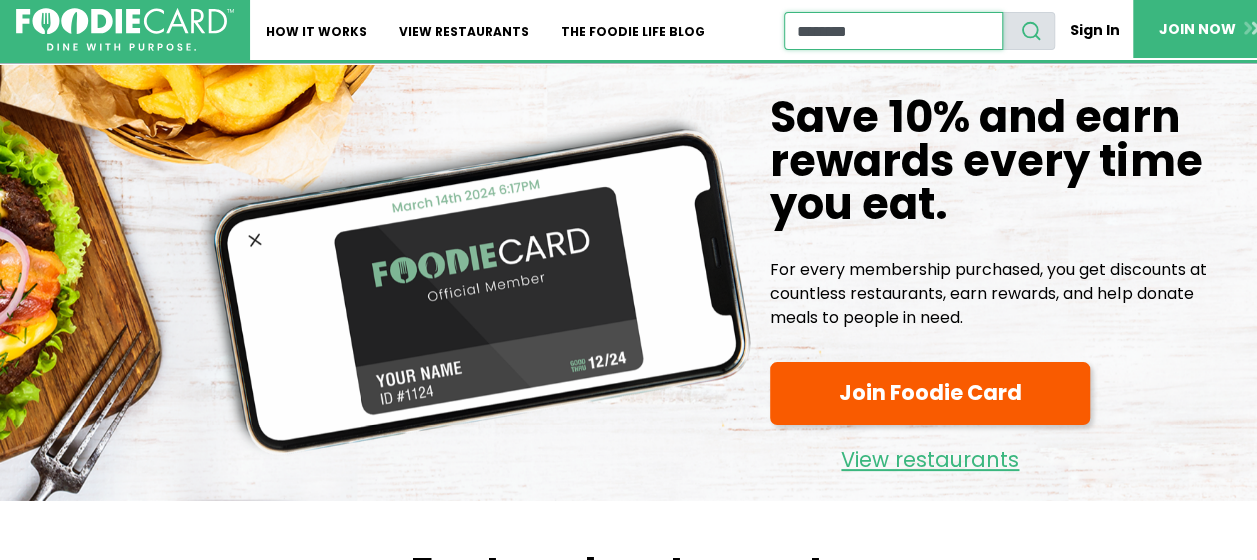 click on "********" at bounding box center [893, 31] 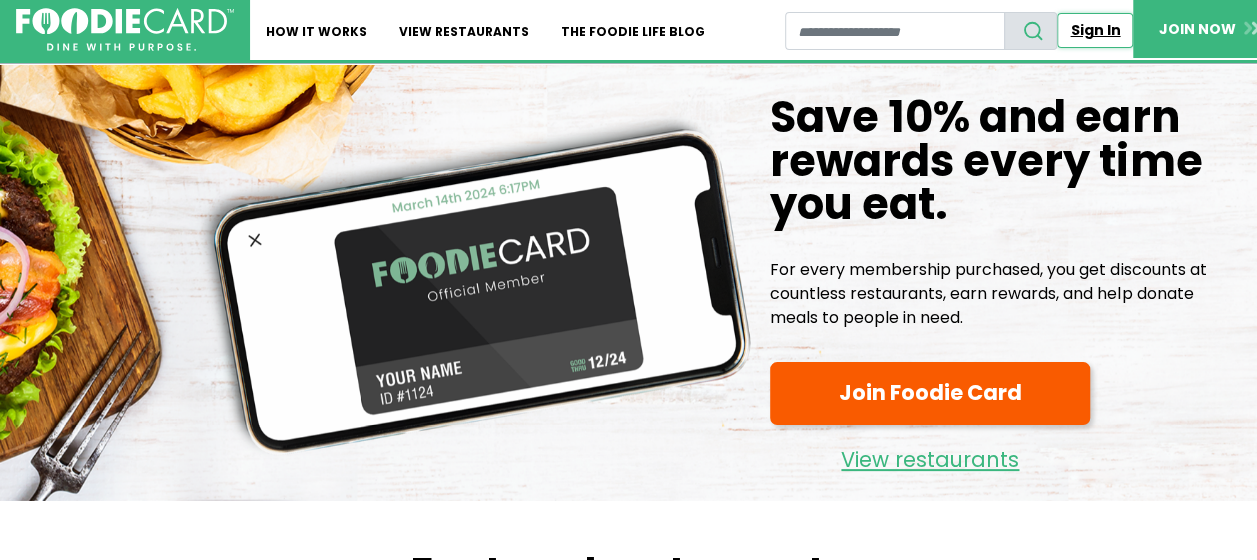 click on "Sign In" at bounding box center [1095, 30] 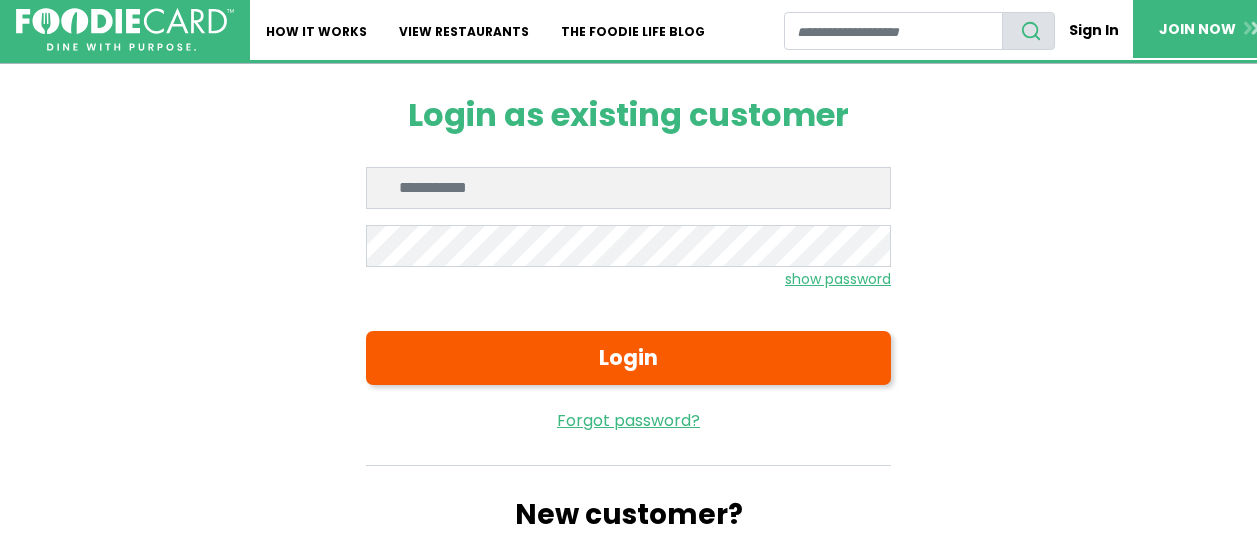 scroll, scrollTop: 0, scrollLeft: 0, axis: both 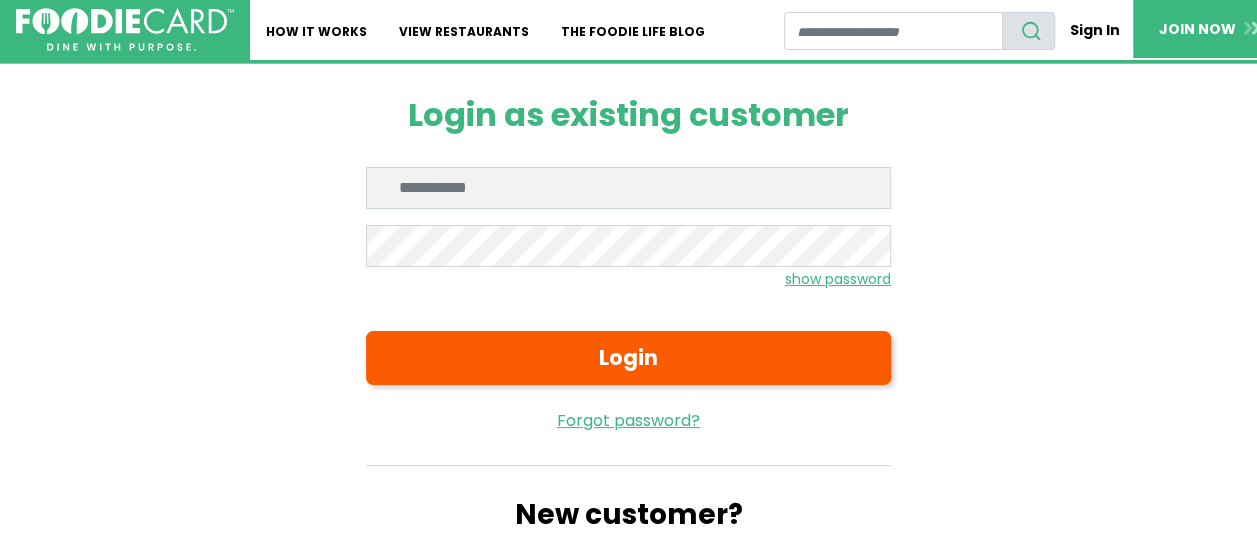 type on "**********" 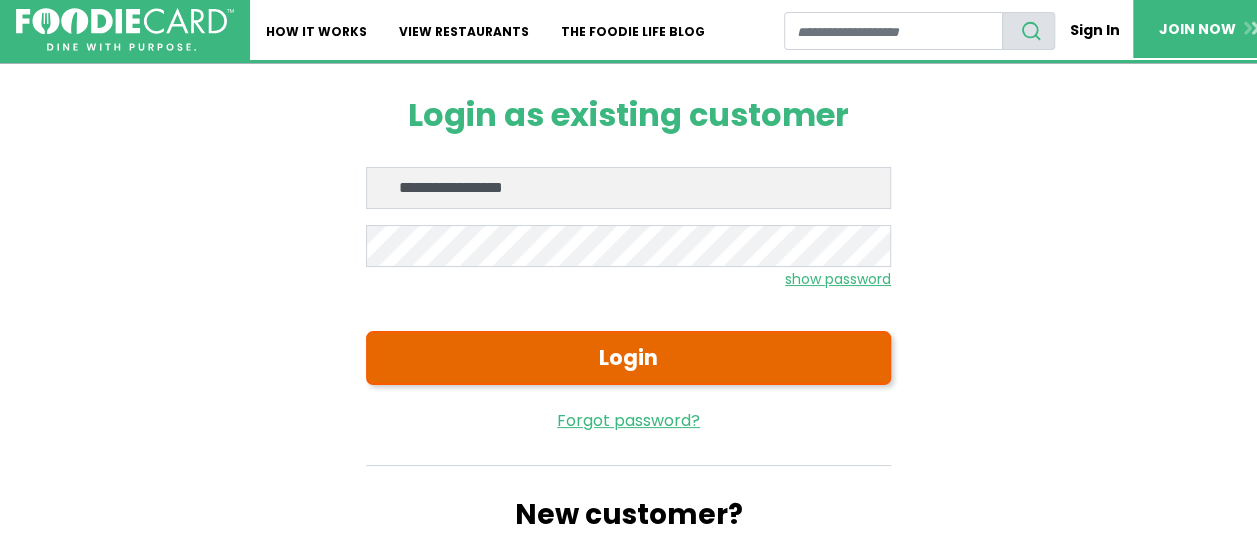 click on "Login" at bounding box center (628, 358) 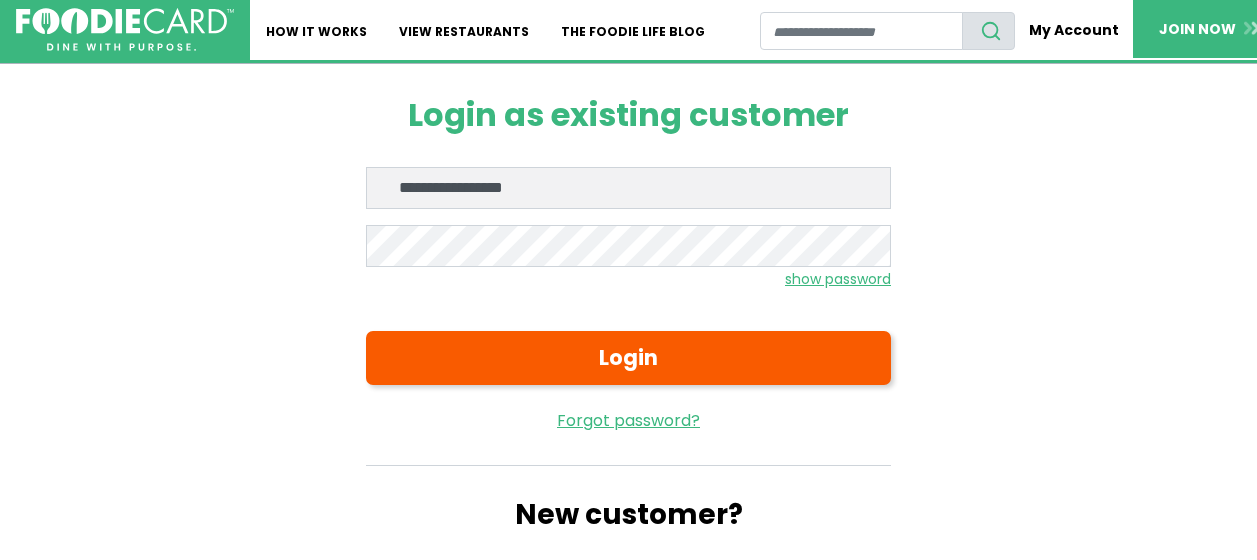 scroll, scrollTop: 0, scrollLeft: 0, axis: both 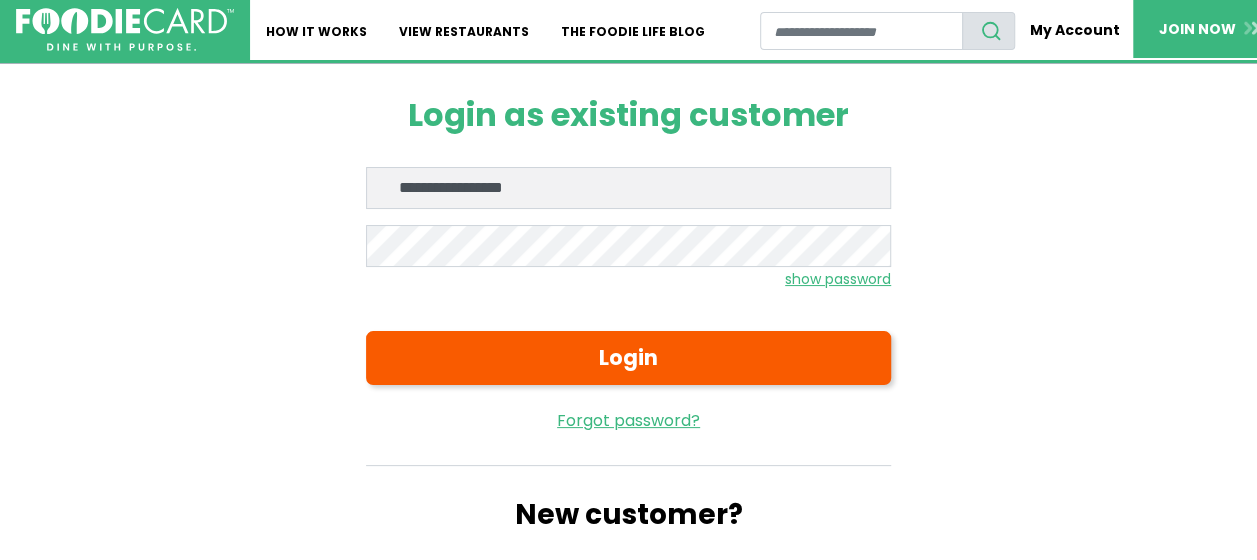 click on "**********" at bounding box center (628, 188) 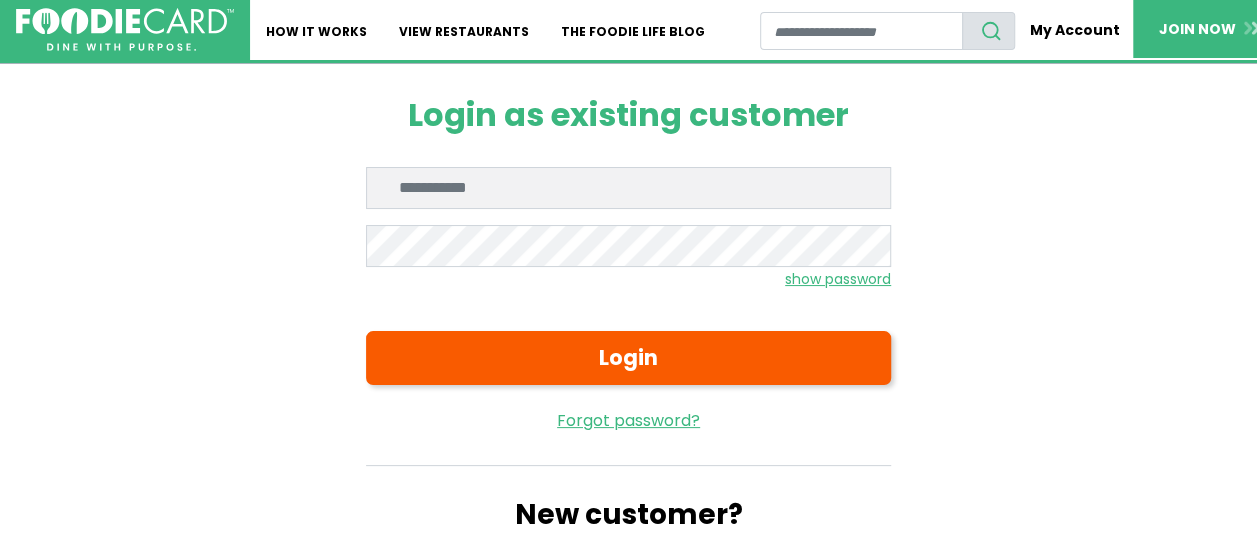 type on "**********" 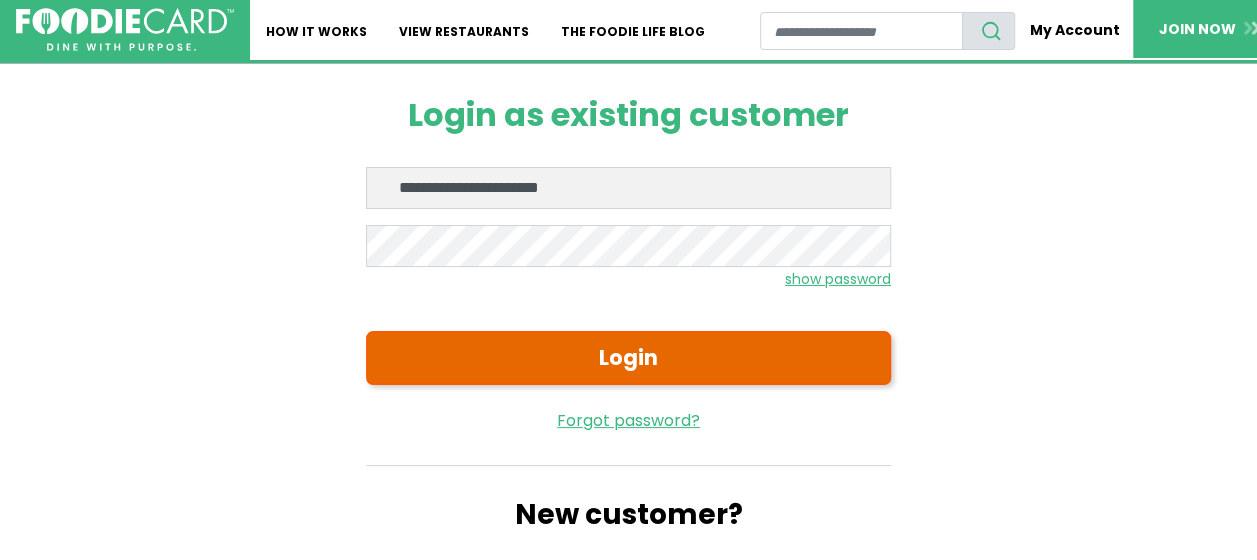 click on "Login" at bounding box center (628, 358) 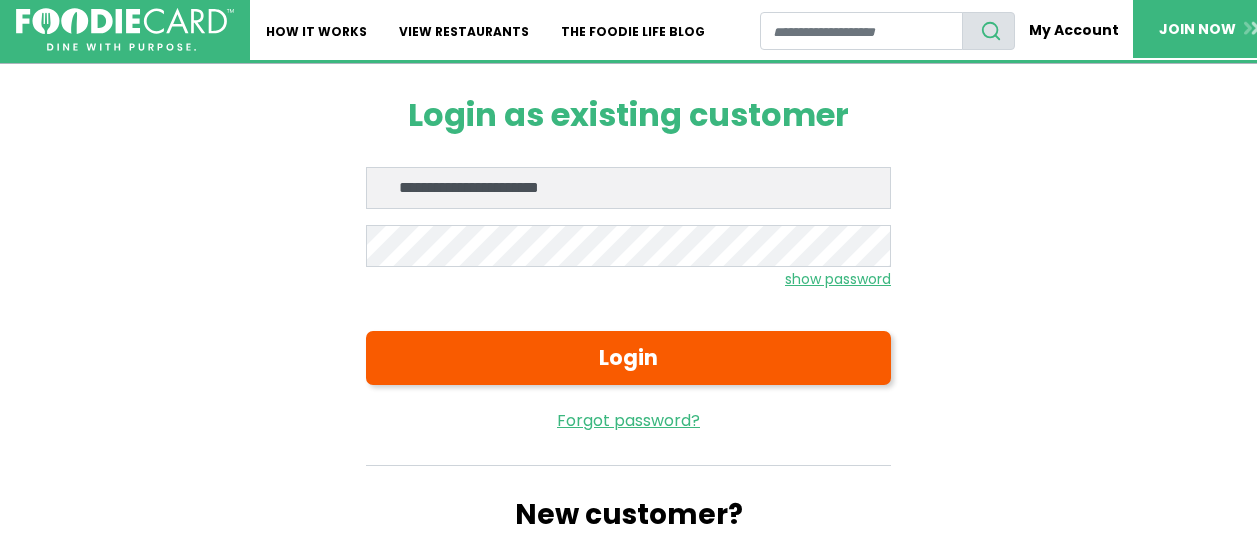 scroll, scrollTop: 0, scrollLeft: 0, axis: both 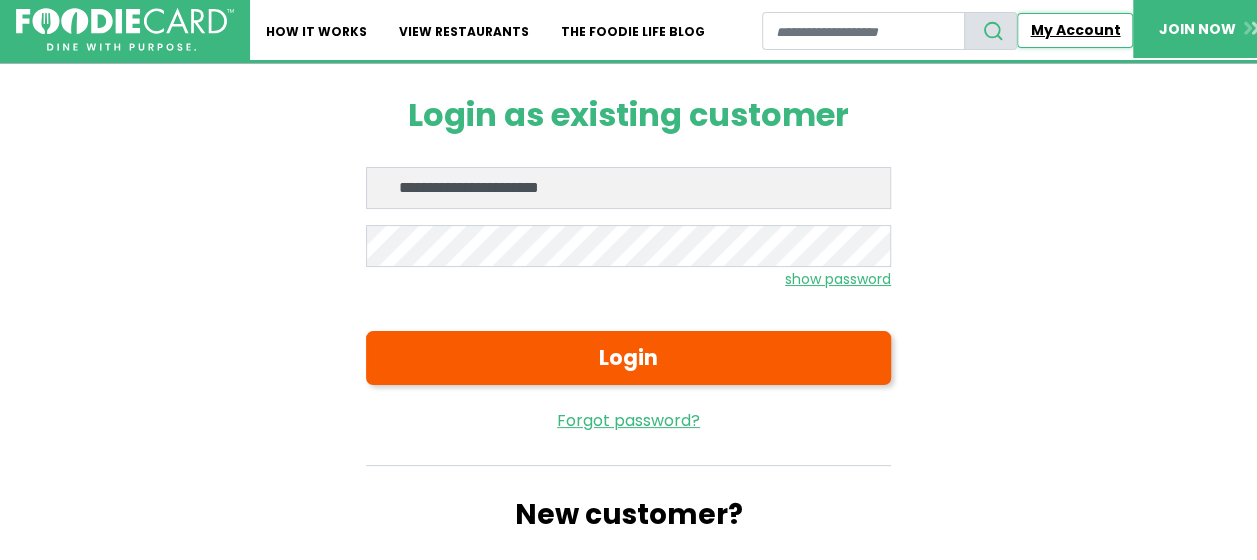 click on "My Account" at bounding box center [1075, 30] 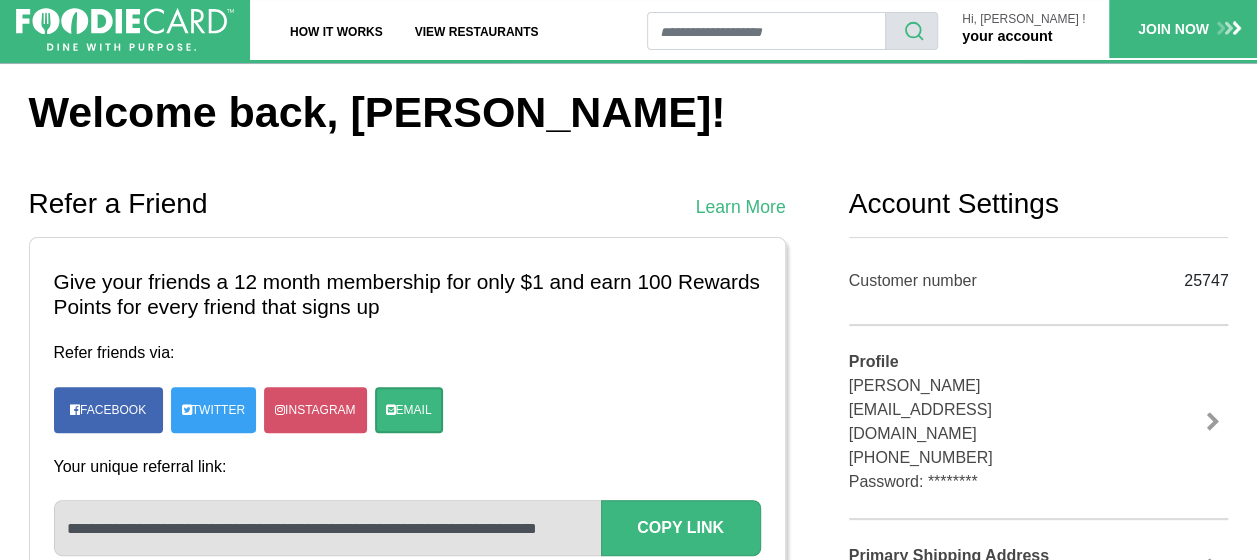 scroll, scrollTop: 200, scrollLeft: 0, axis: vertical 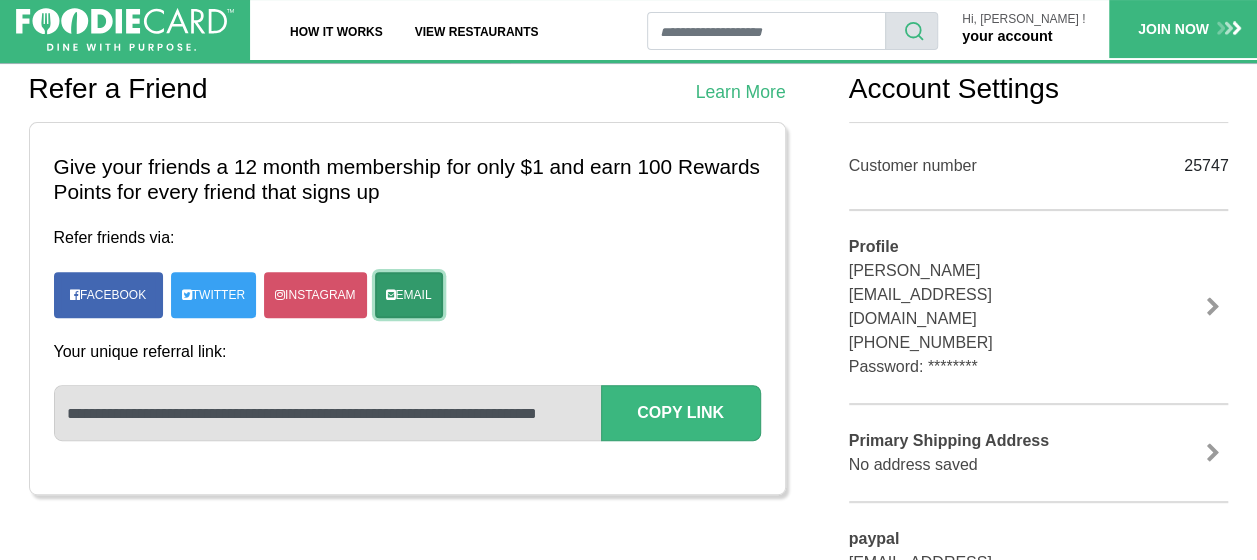 click on "Email" at bounding box center (414, 295) 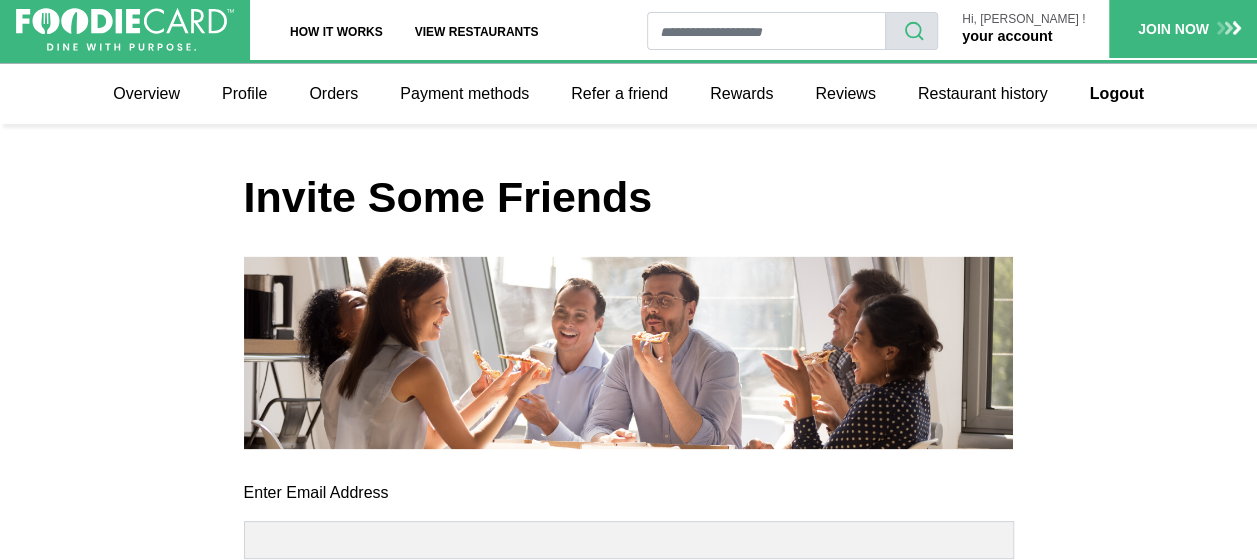 scroll, scrollTop: 300, scrollLeft: 0, axis: vertical 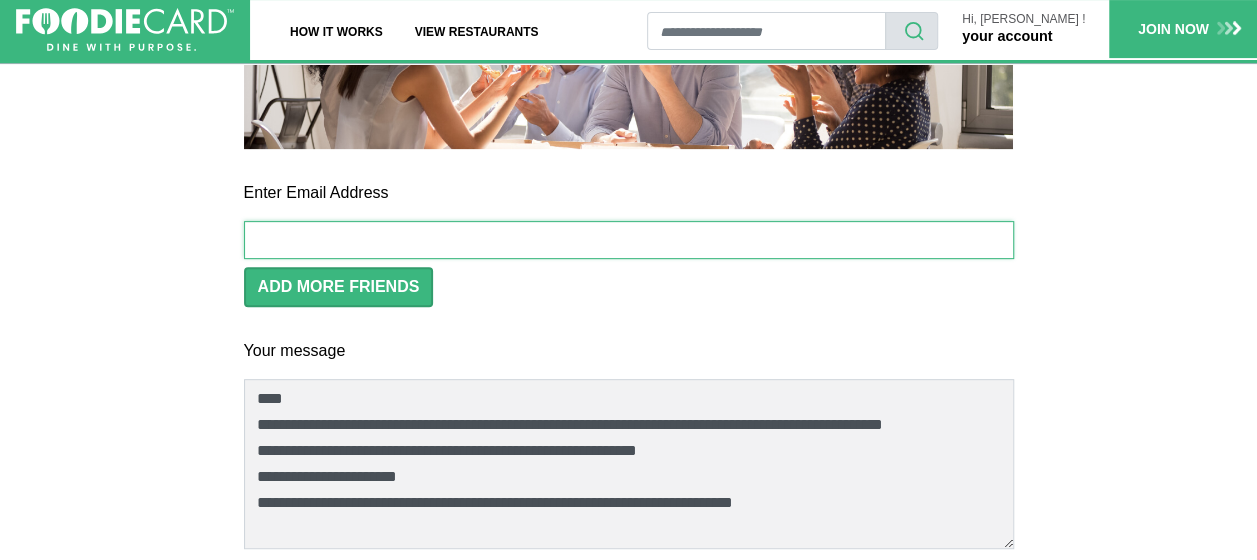 click at bounding box center (629, 240) 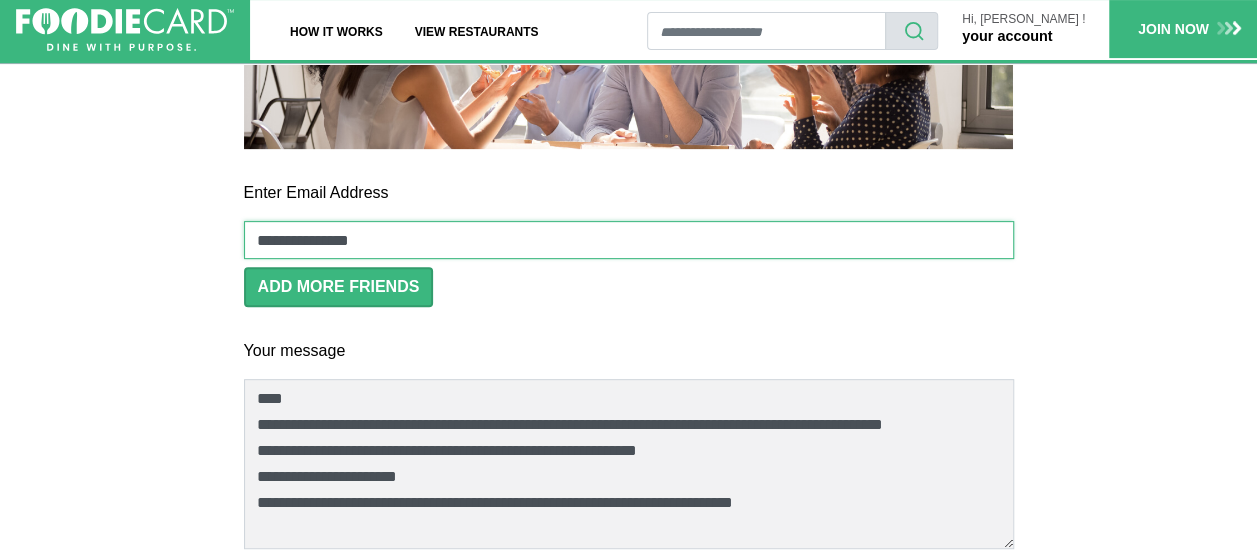 type on "**********" 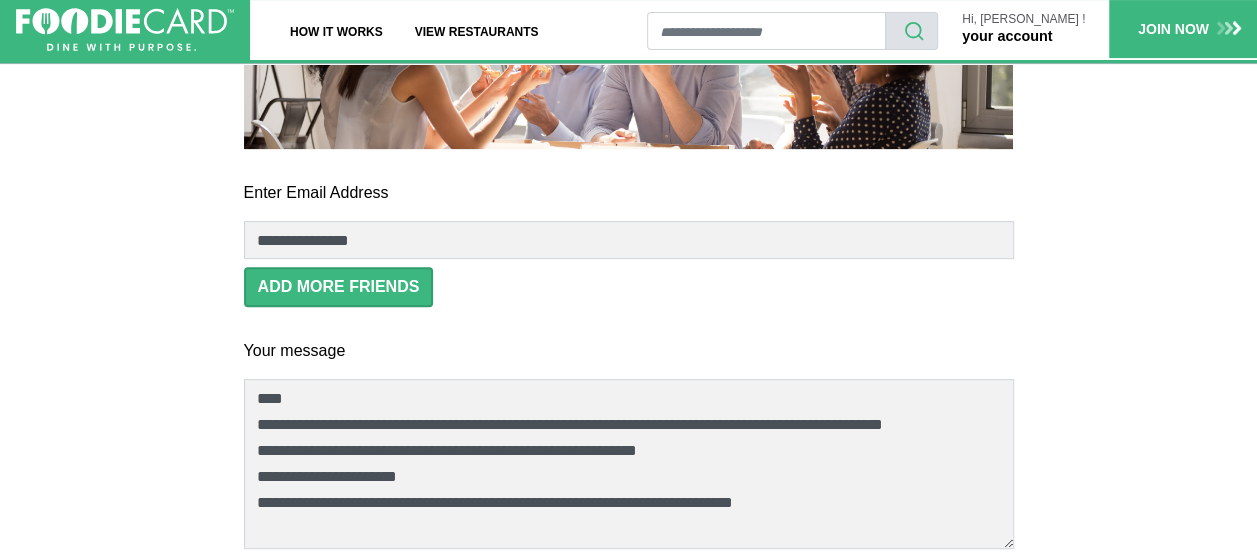 click on "ADD MORE FRIENDS" at bounding box center (629, 287) 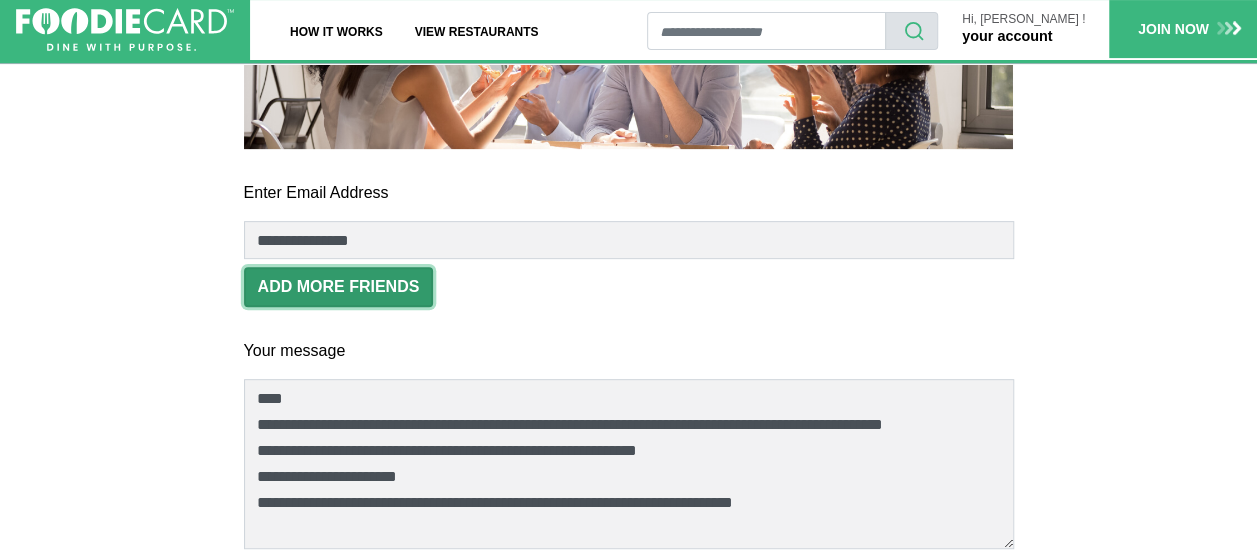 click on "ADD MORE FRIENDS" at bounding box center (339, 287) 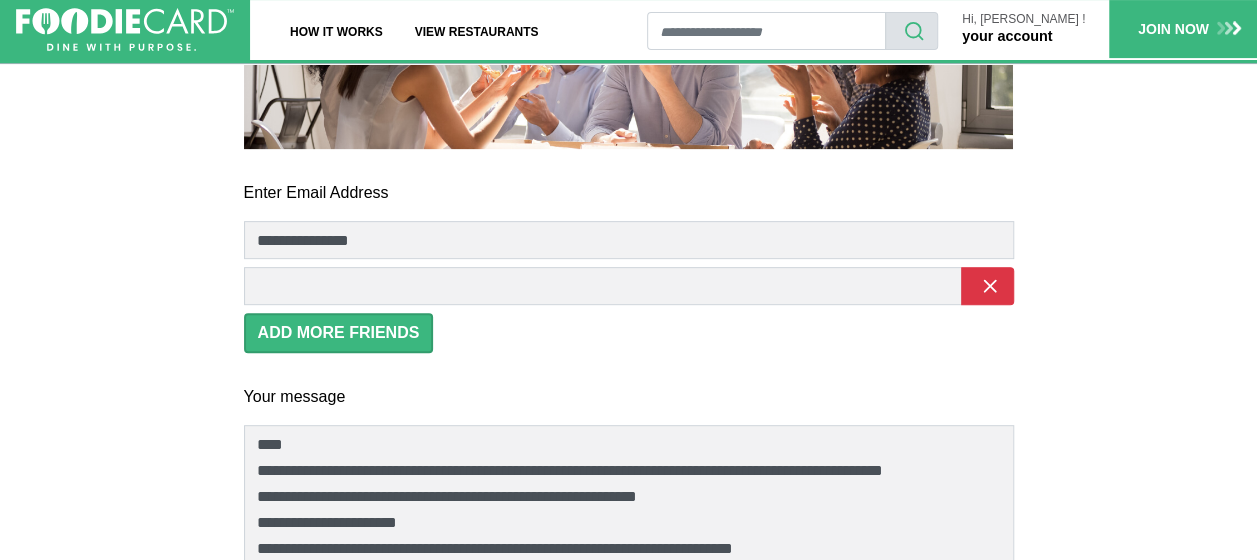 click on "**********" at bounding box center (629, 283) 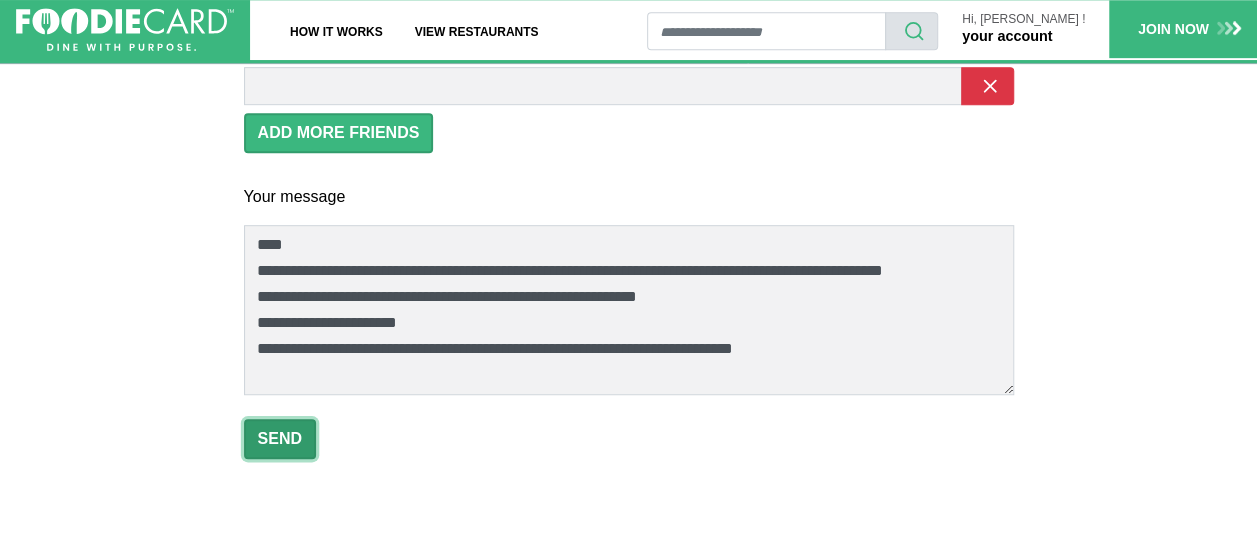 click on "Send" at bounding box center (280, 439) 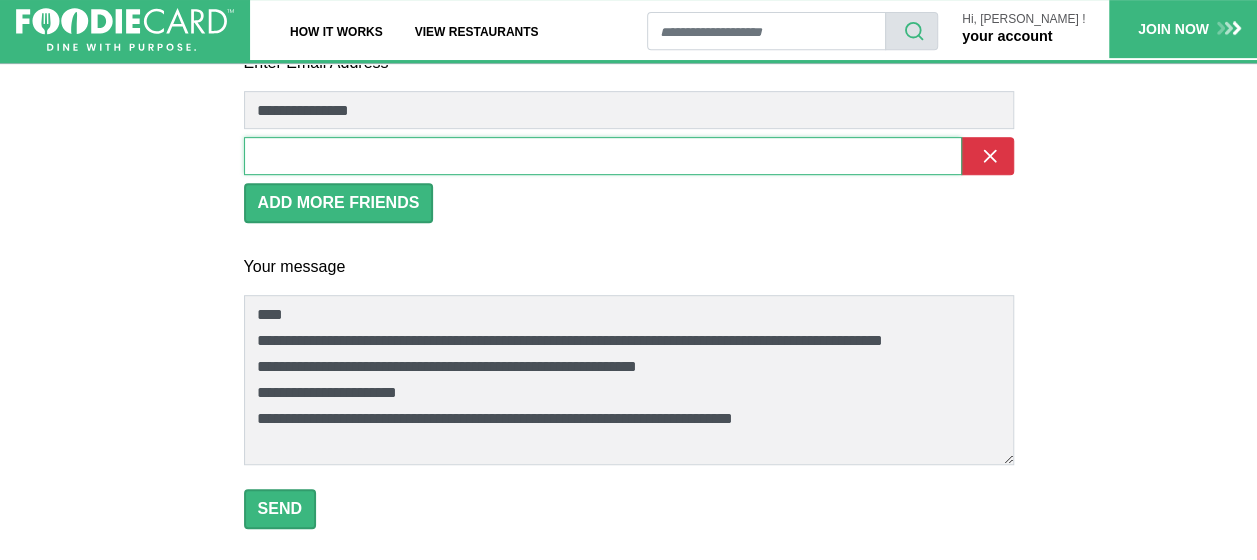 scroll, scrollTop: 400, scrollLeft: 0, axis: vertical 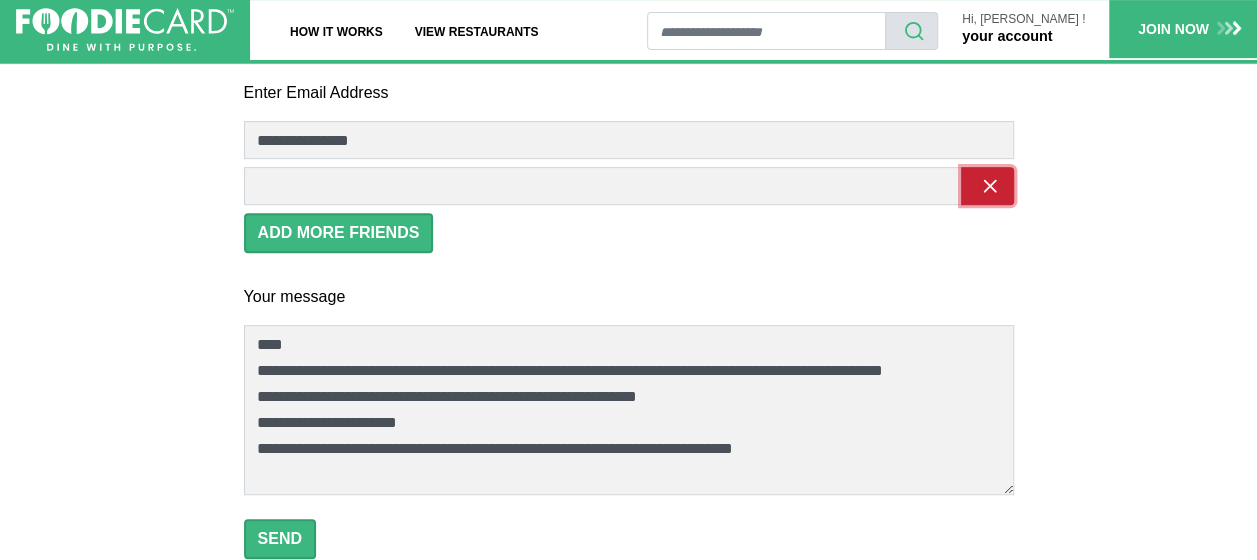 click at bounding box center (987, 186) 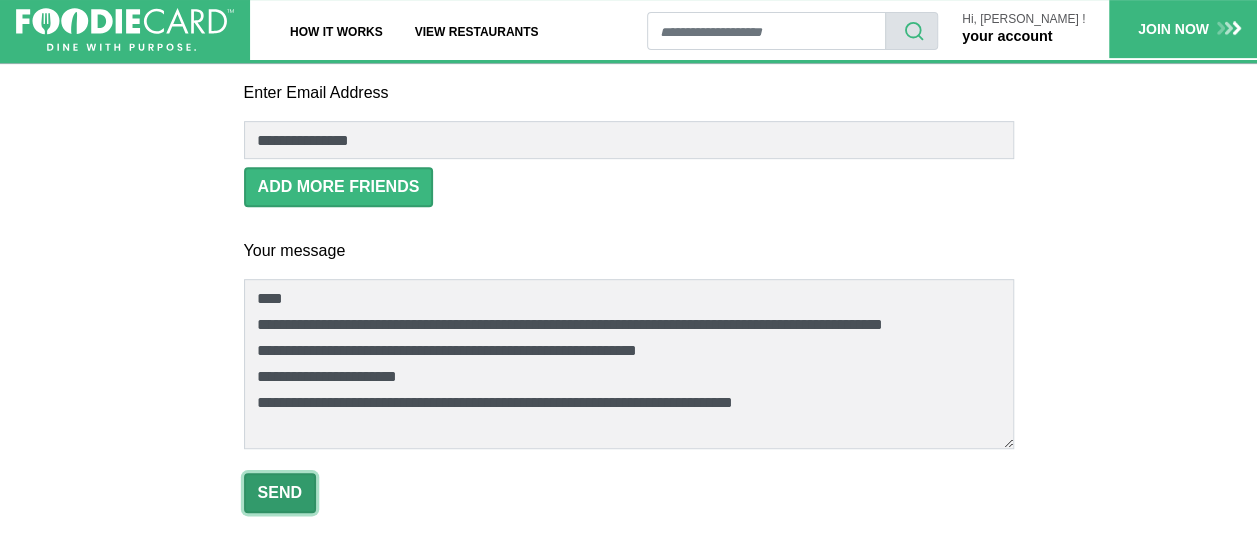 click on "Send" at bounding box center [280, 493] 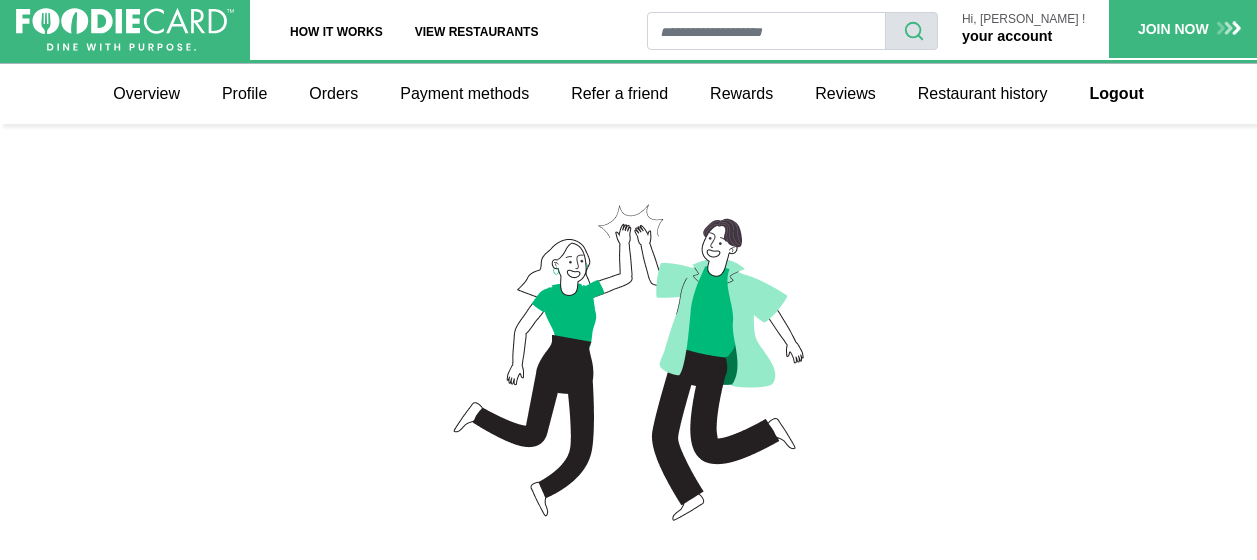 scroll, scrollTop: 0, scrollLeft: 0, axis: both 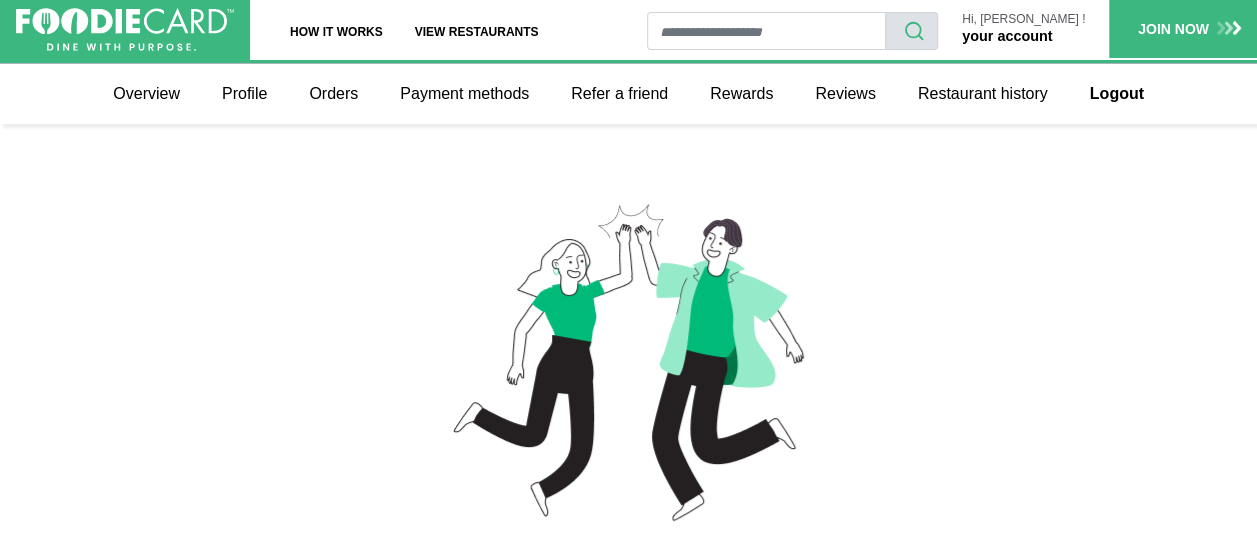 click at bounding box center (766, 31) 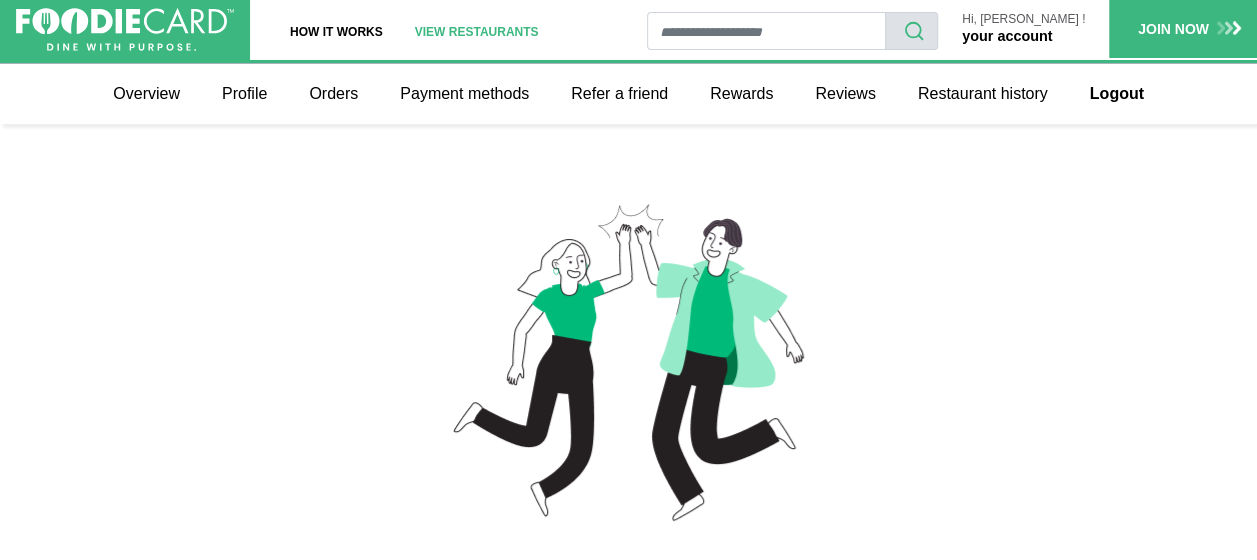 click on "View restaurants" at bounding box center (477, 30) 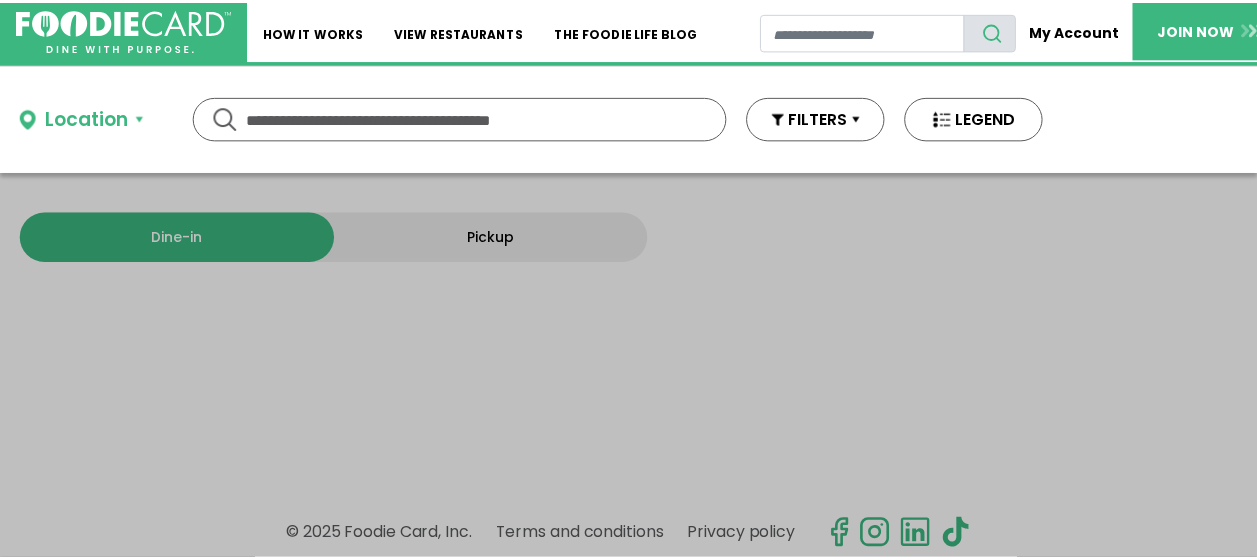 scroll, scrollTop: 0, scrollLeft: 0, axis: both 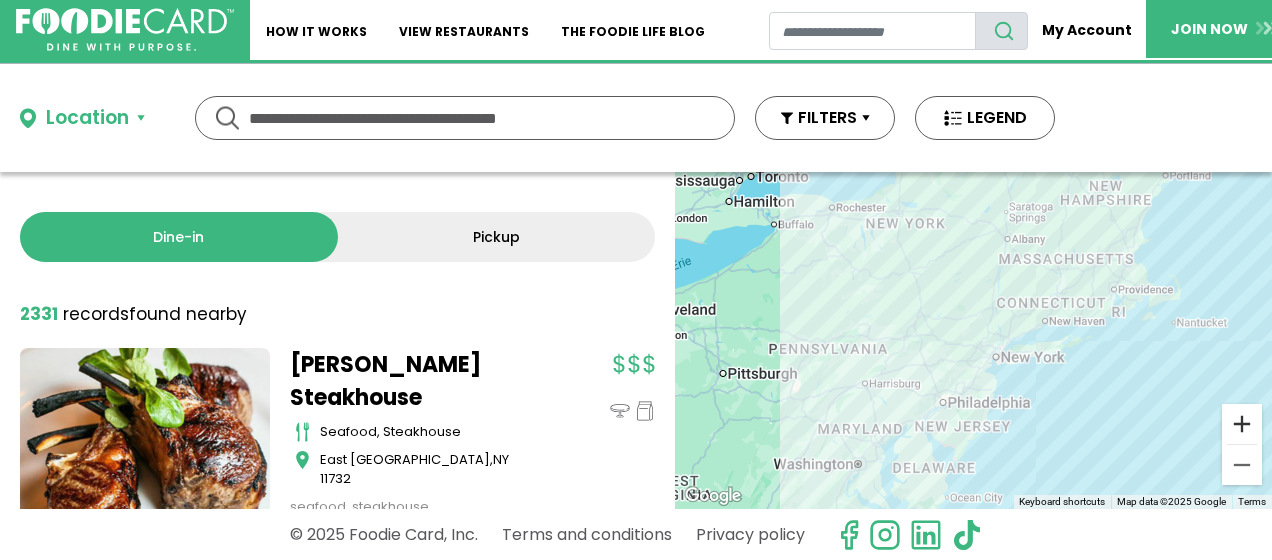 click at bounding box center [1242, 424] 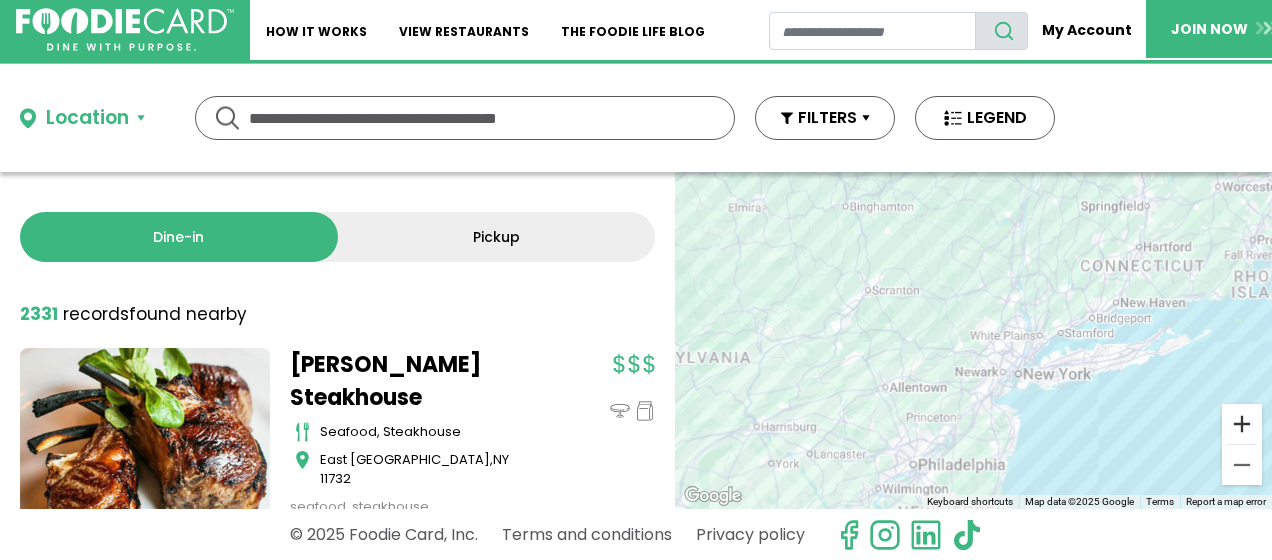 click at bounding box center [1242, 424] 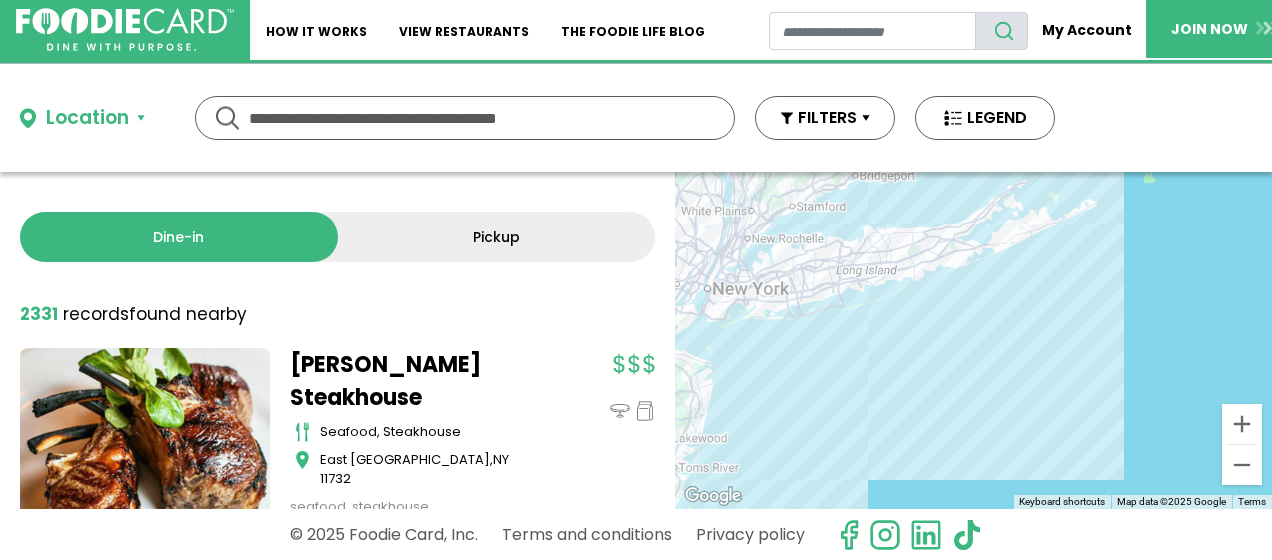 drag, startPoint x: 1096, startPoint y: 395, endPoint x: 796, endPoint y: 298, distance: 315.29193 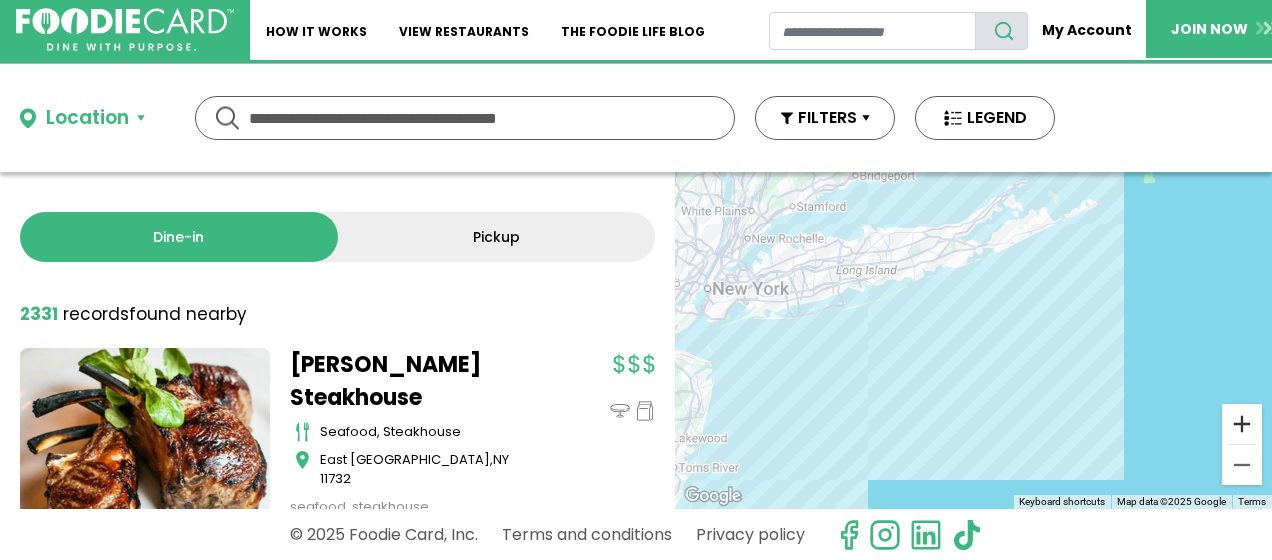 click at bounding box center [1242, 424] 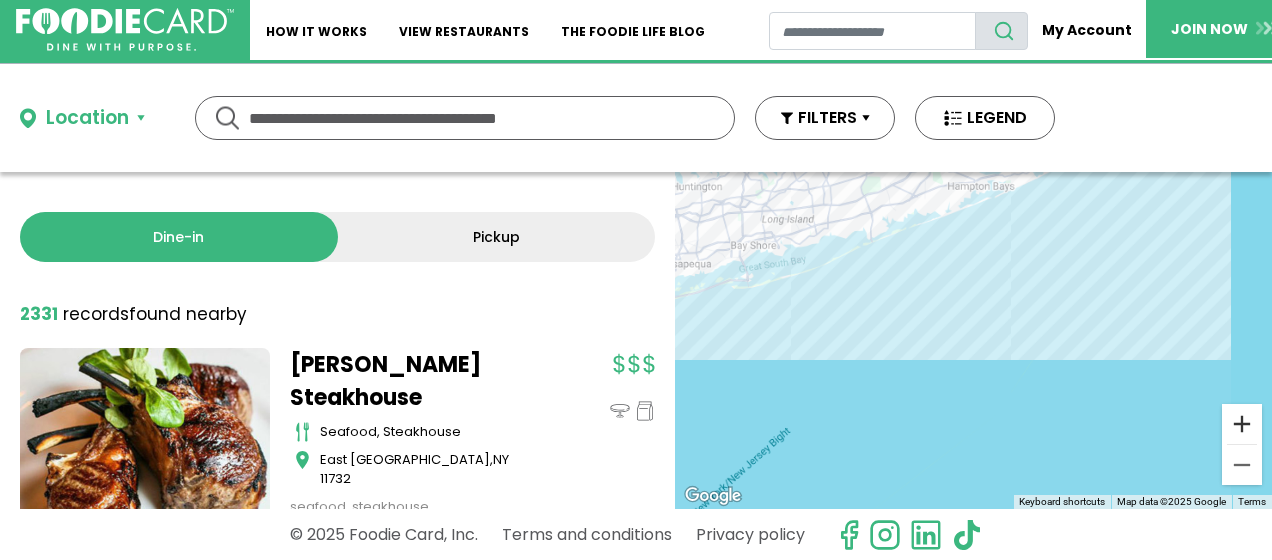 click at bounding box center (1242, 424) 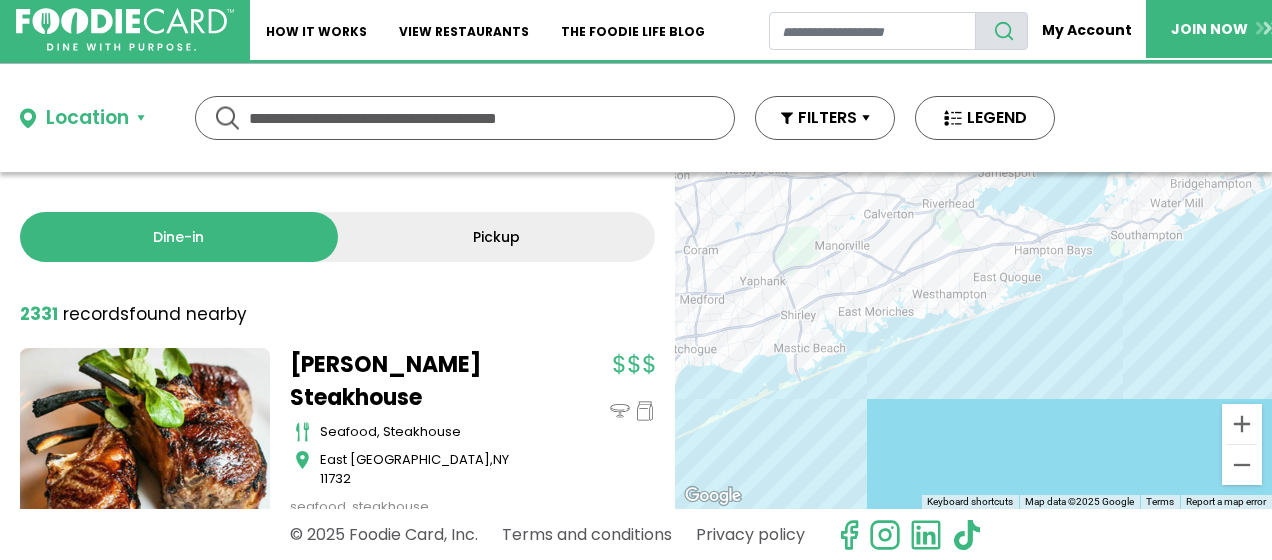 drag, startPoint x: 947, startPoint y: 242, endPoint x: 1010, endPoint y: 524, distance: 288.95154 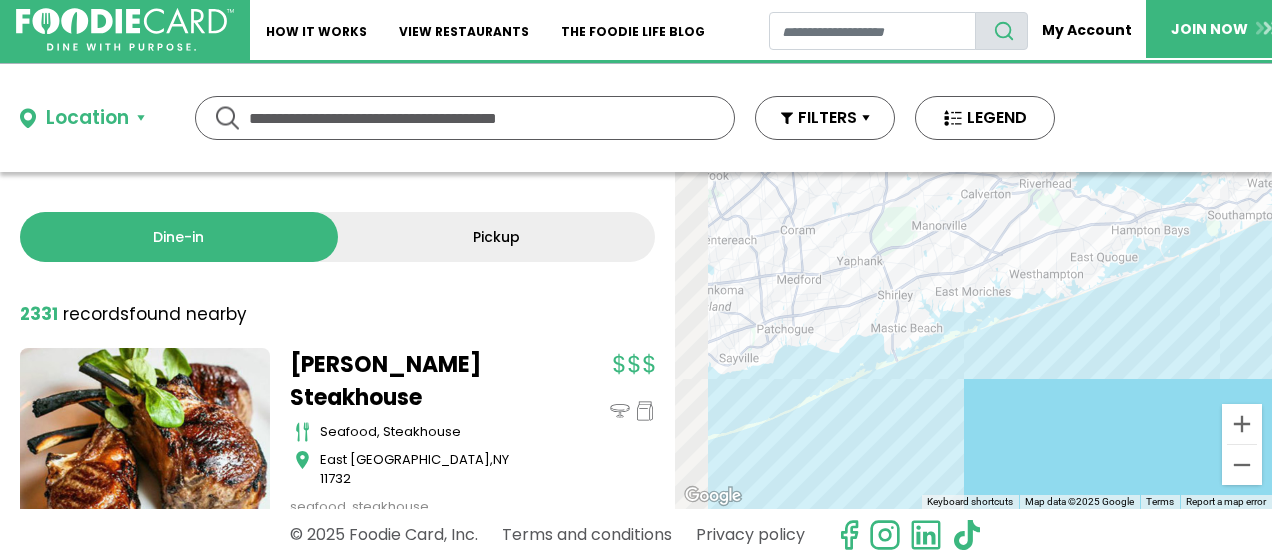 drag, startPoint x: 973, startPoint y: 459, endPoint x: 1074, endPoint y: 438, distance: 103.16007 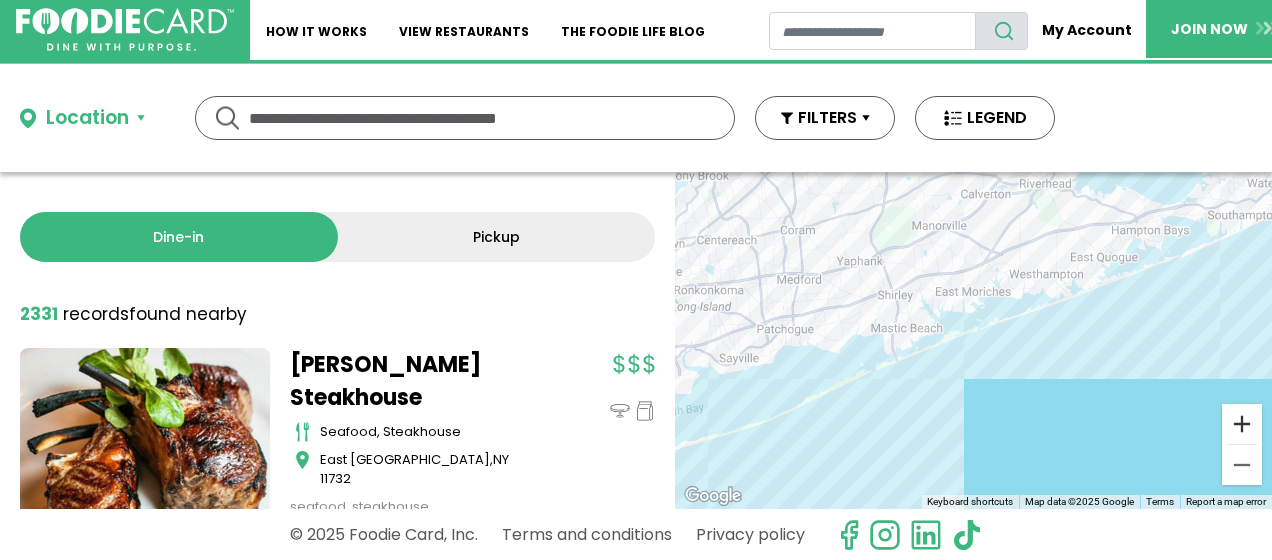 click at bounding box center (1242, 424) 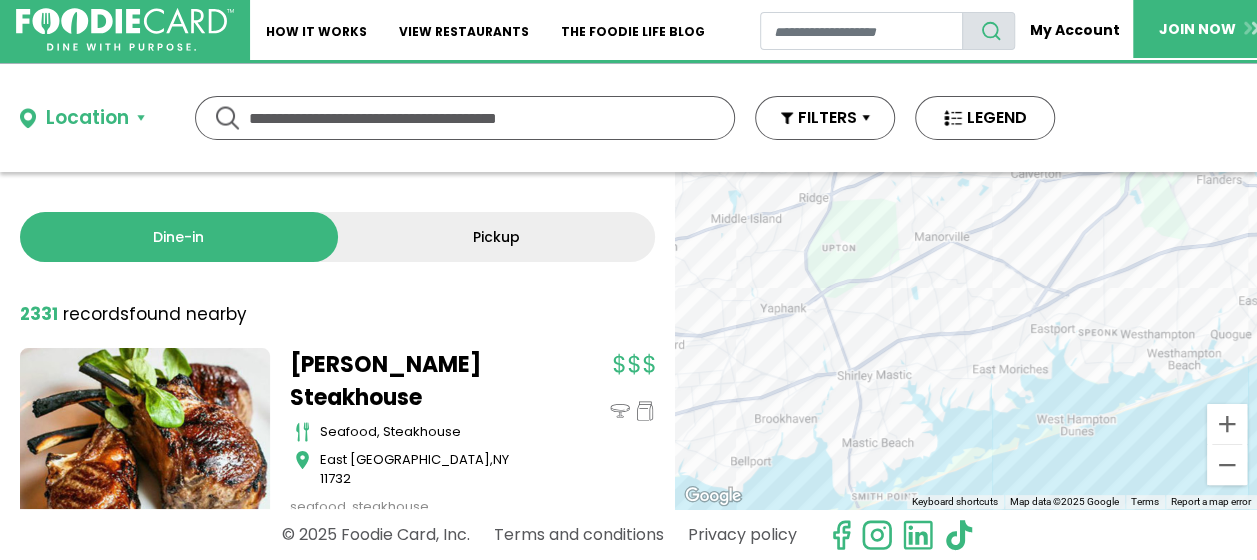 drag, startPoint x: 1027, startPoint y: 379, endPoint x: 1072, endPoint y: 504, distance: 132.8533 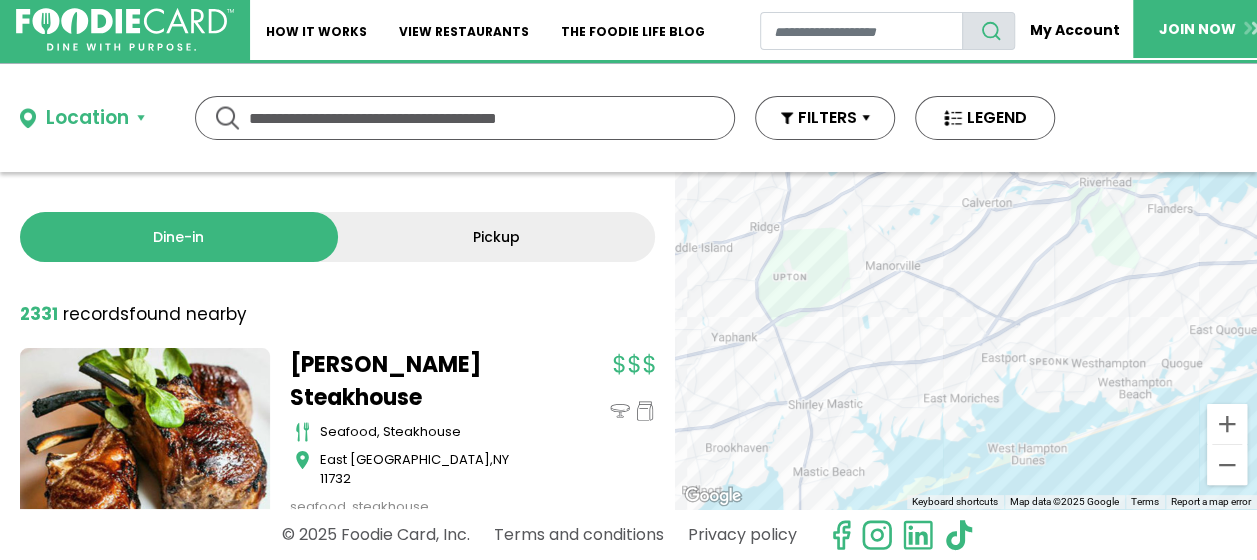 drag, startPoint x: 1152, startPoint y: 458, endPoint x: 1096, endPoint y: 488, distance: 63.529522 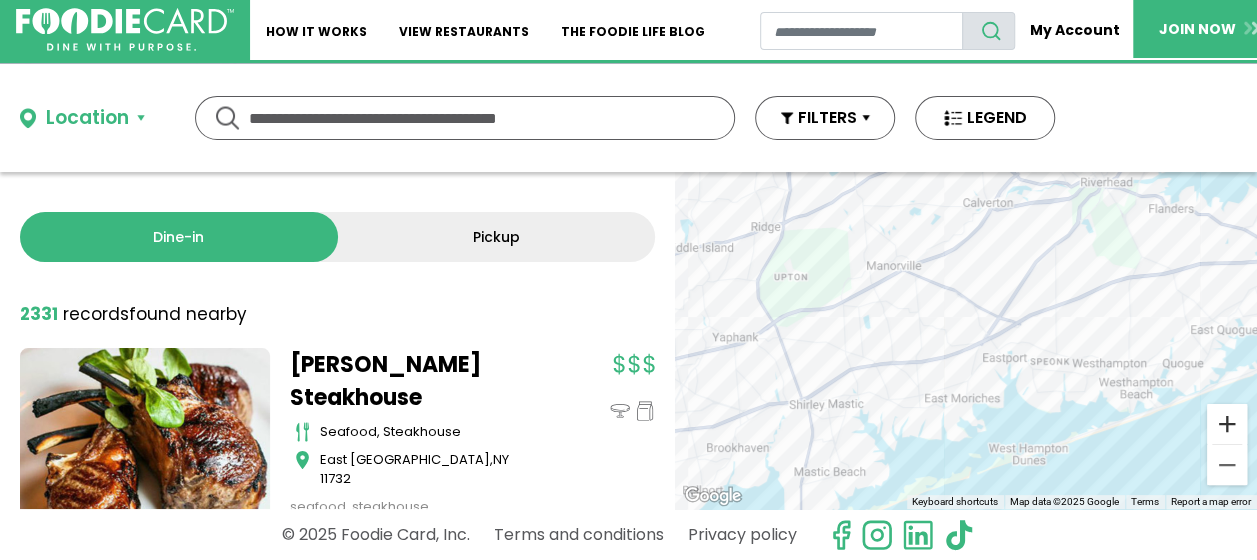 click at bounding box center [1227, 424] 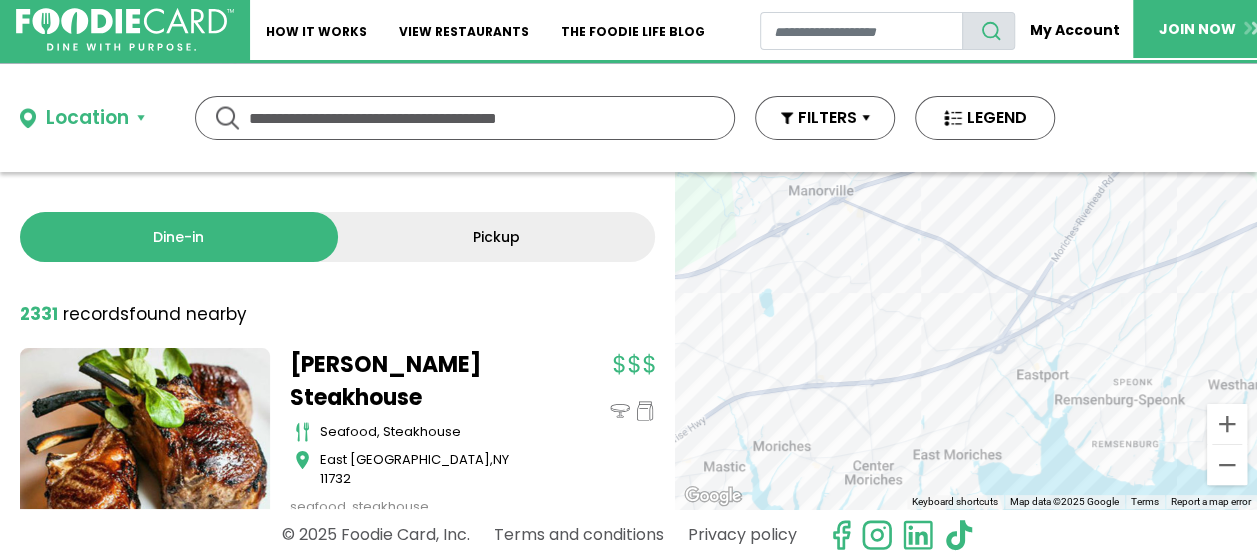 click on "To navigate, press the arrow keys." at bounding box center (966, 340) 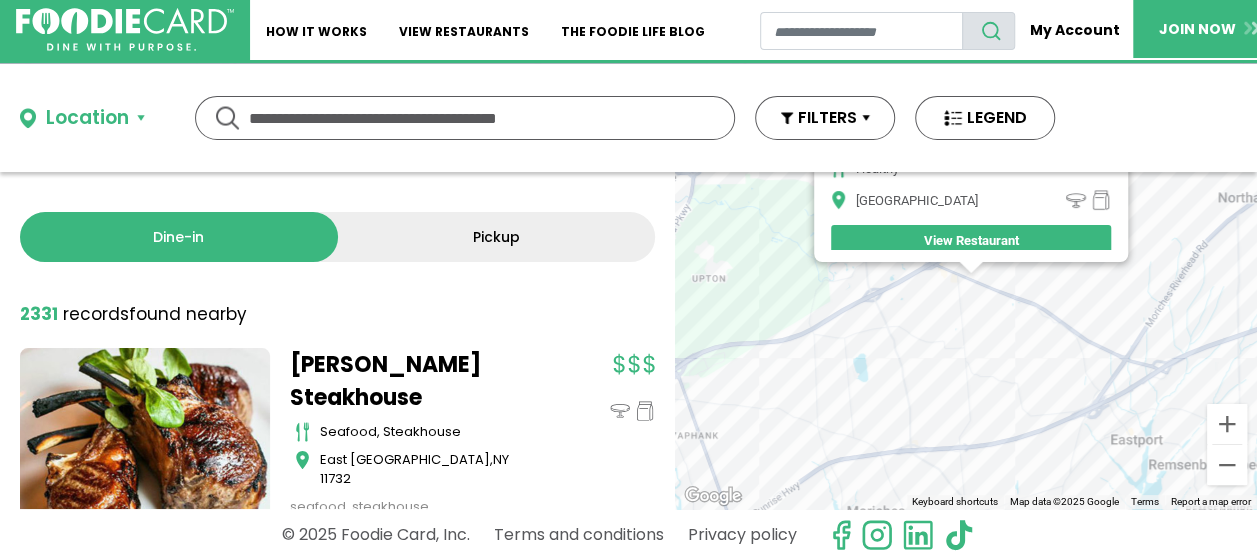 drag, startPoint x: 1086, startPoint y: 447, endPoint x: 1073, endPoint y: 274, distance: 173.48775 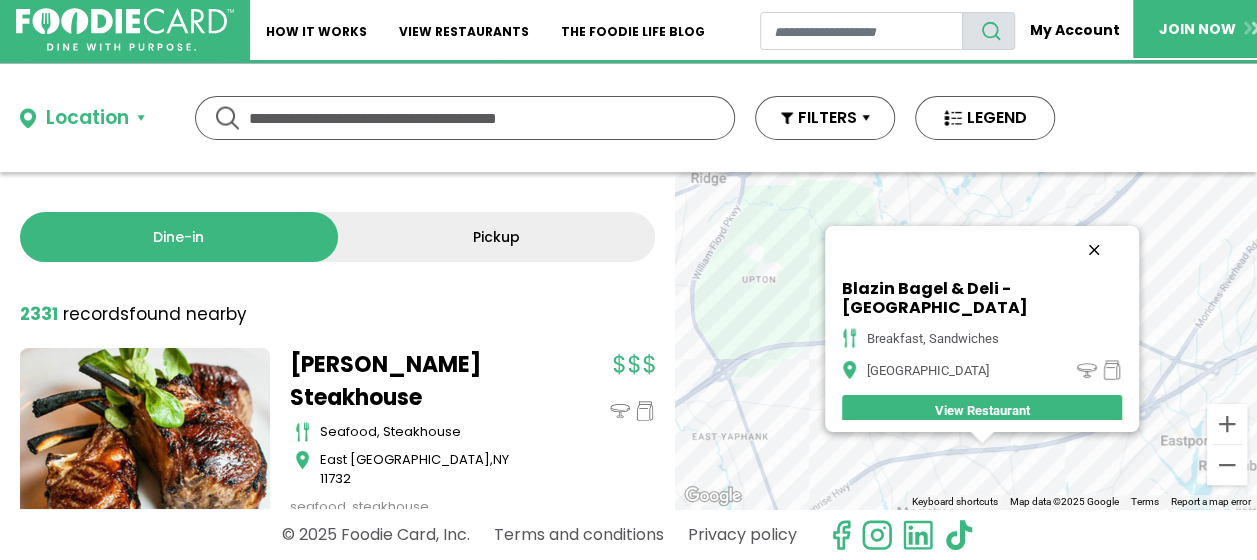 click at bounding box center (1094, 250) 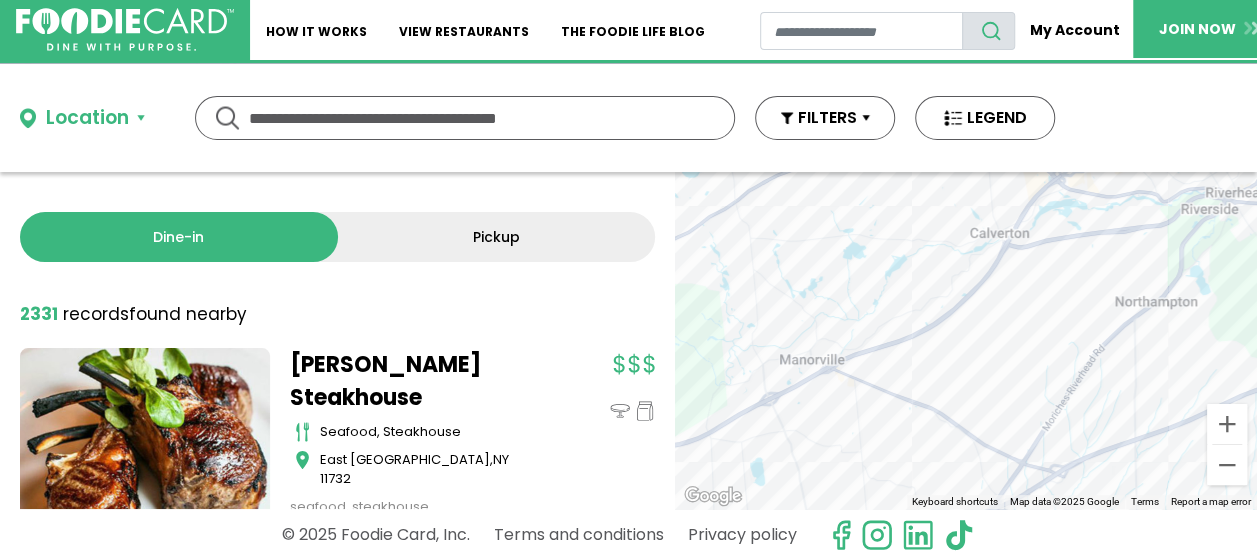 drag, startPoint x: 1056, startPoint y: 356, endPoint x: 880, endPoint y: 456, distance: 202.4253 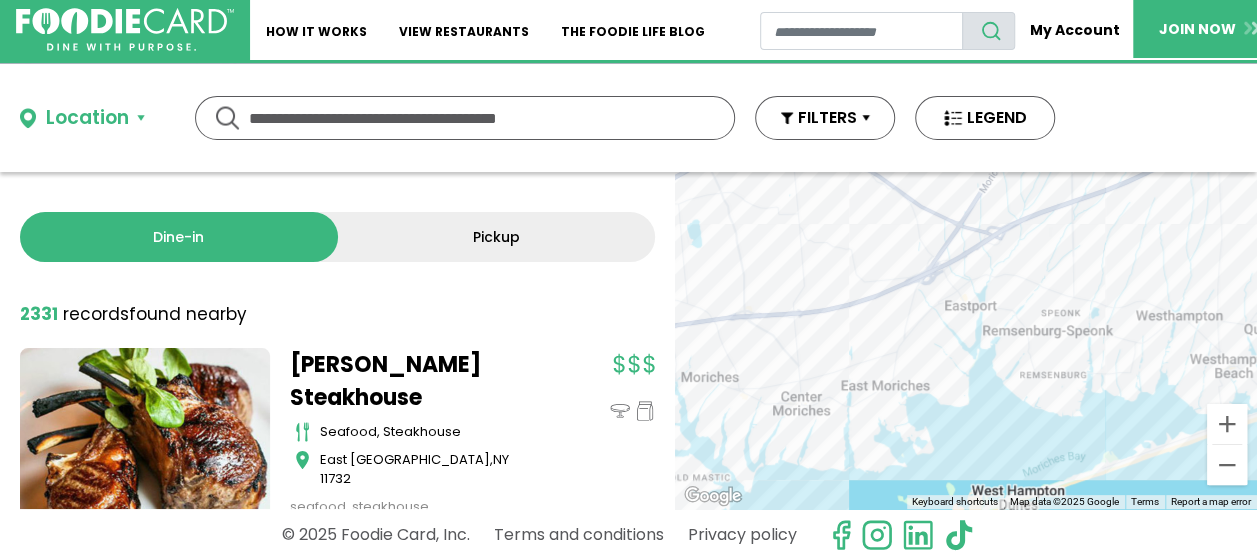 drag, startPoint x: 1010, startPoint y: 432, endPoint x: 967, endPoint y: 191, distance: 244.80605 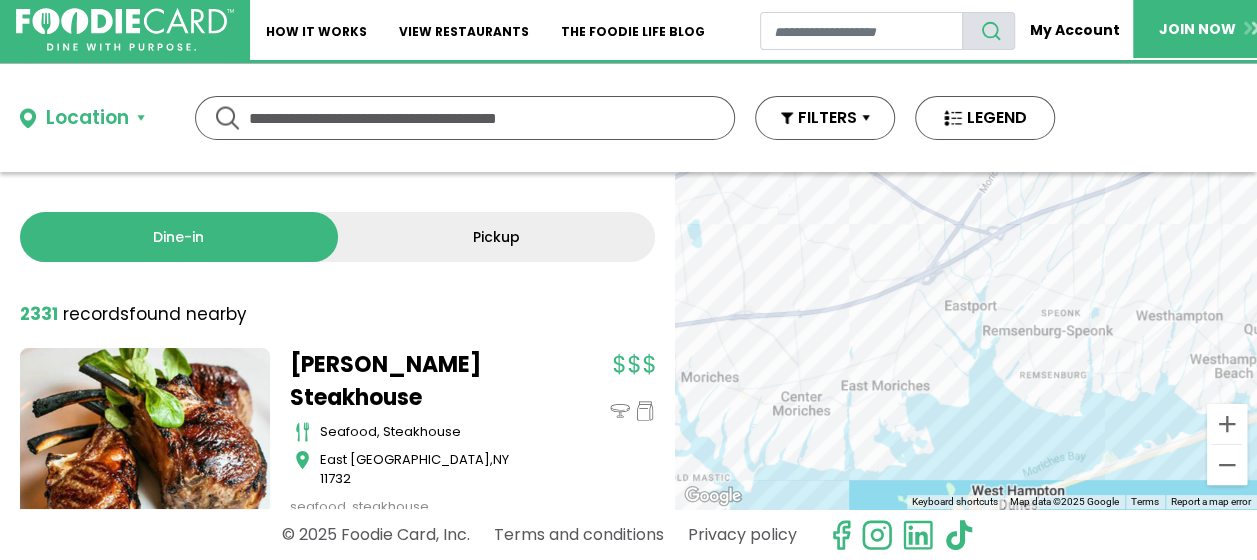 click on "To navigate, press the arrow keys." at bounding box center [966, 340] 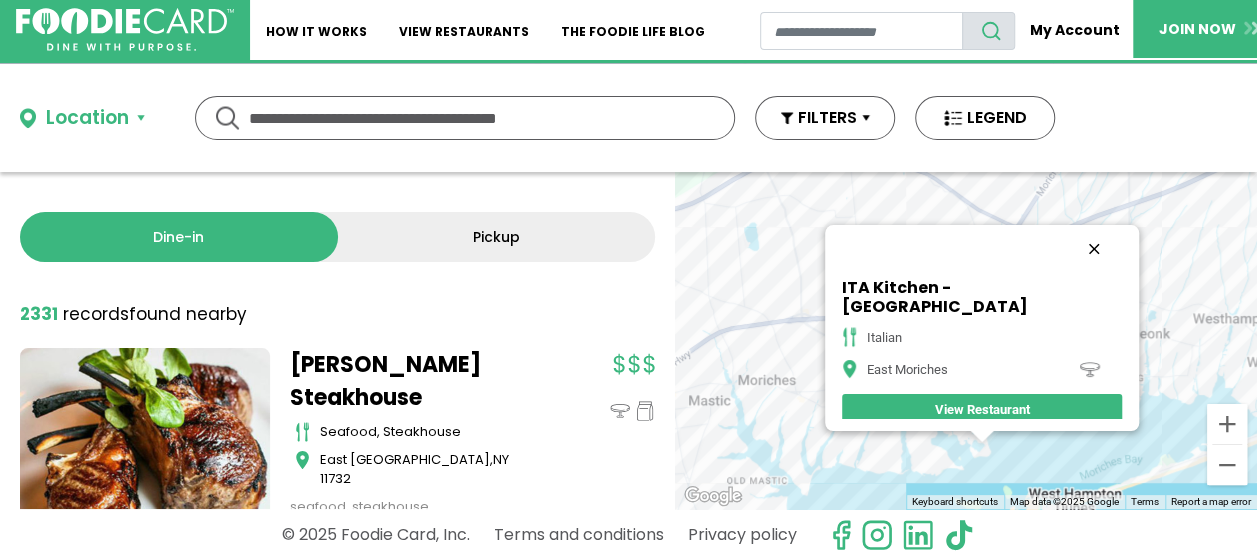 click at bounding box center (1094, 249) 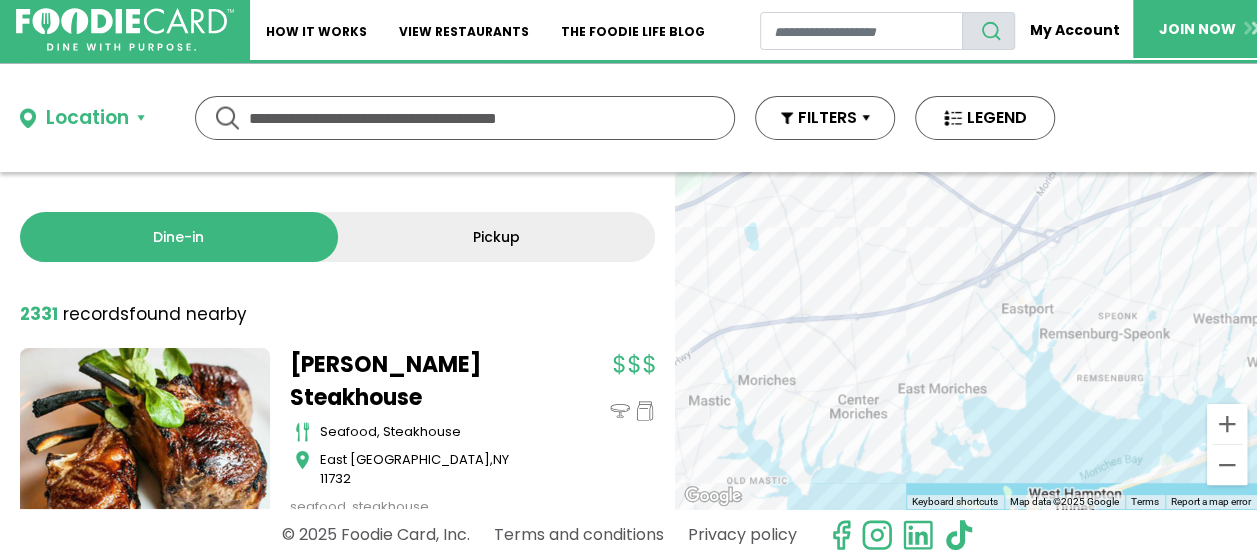 click on "To navigate, press the arrow keys." at bounding box center [966, 340] 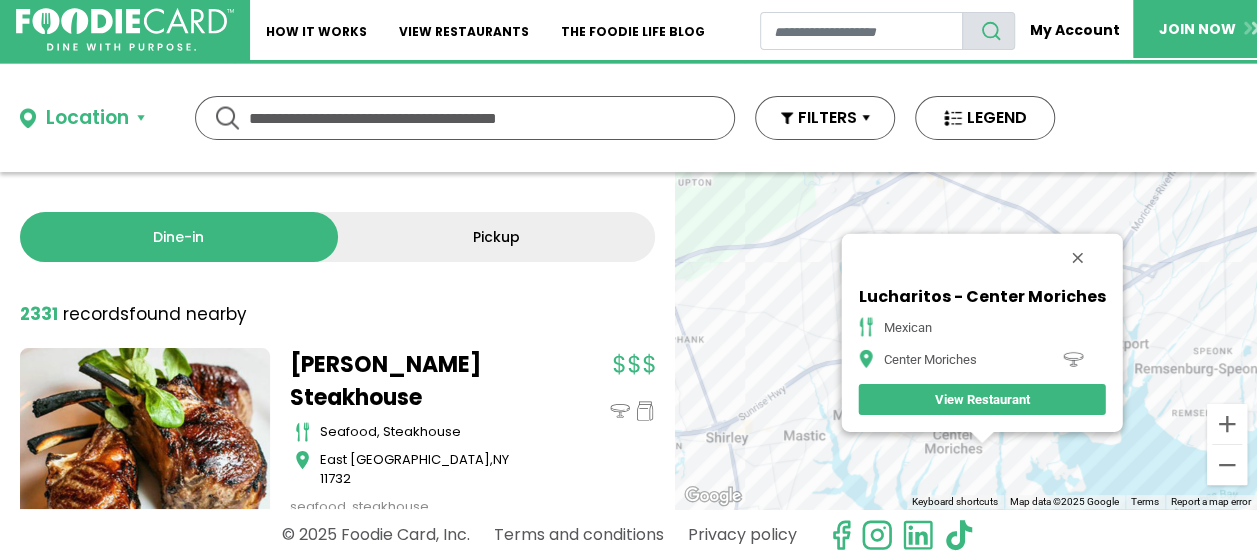 drag, startPoint x: 1072, startPoint y: 248, endPoint x: 1064, endPoint y: 262, distance: 16.124516 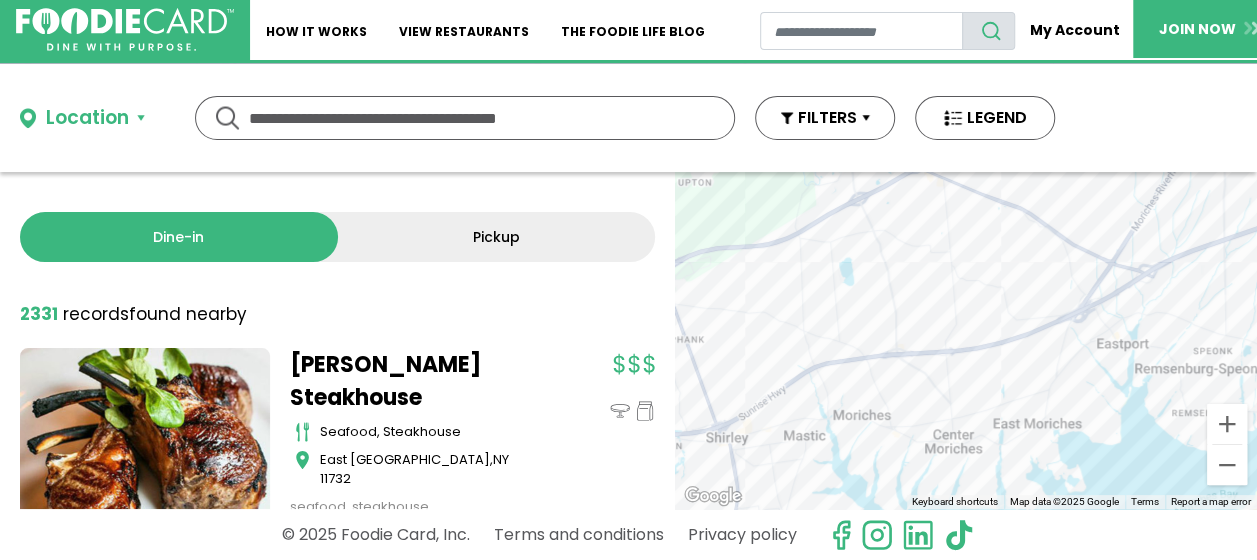 click on "To navigate, press the arrow keys." at bounding box center (966, 340) 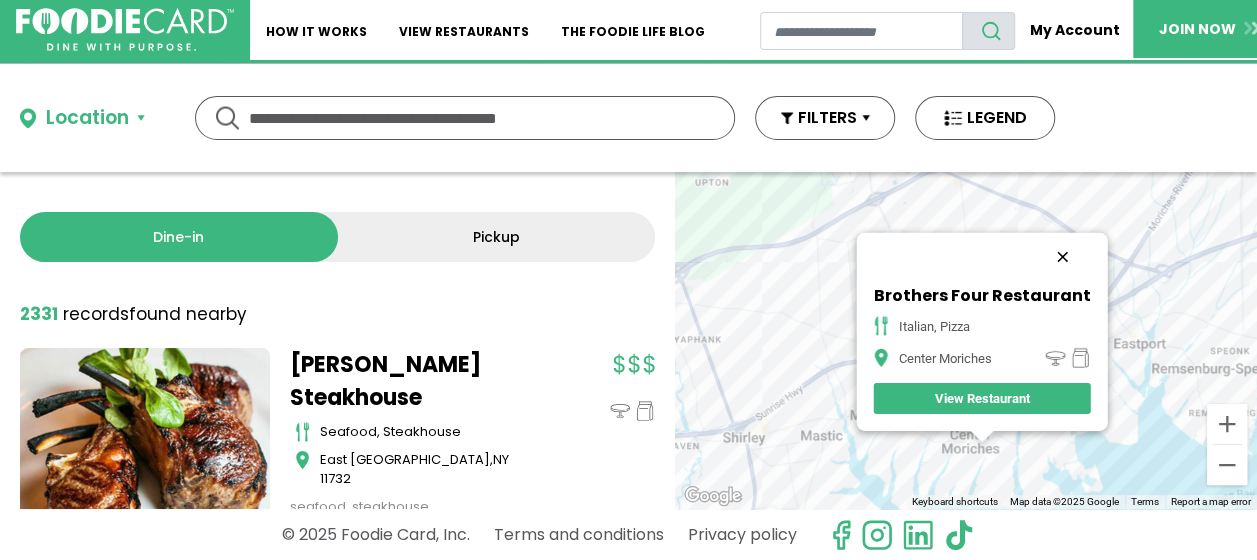 click at bounding box center (1063, 257) 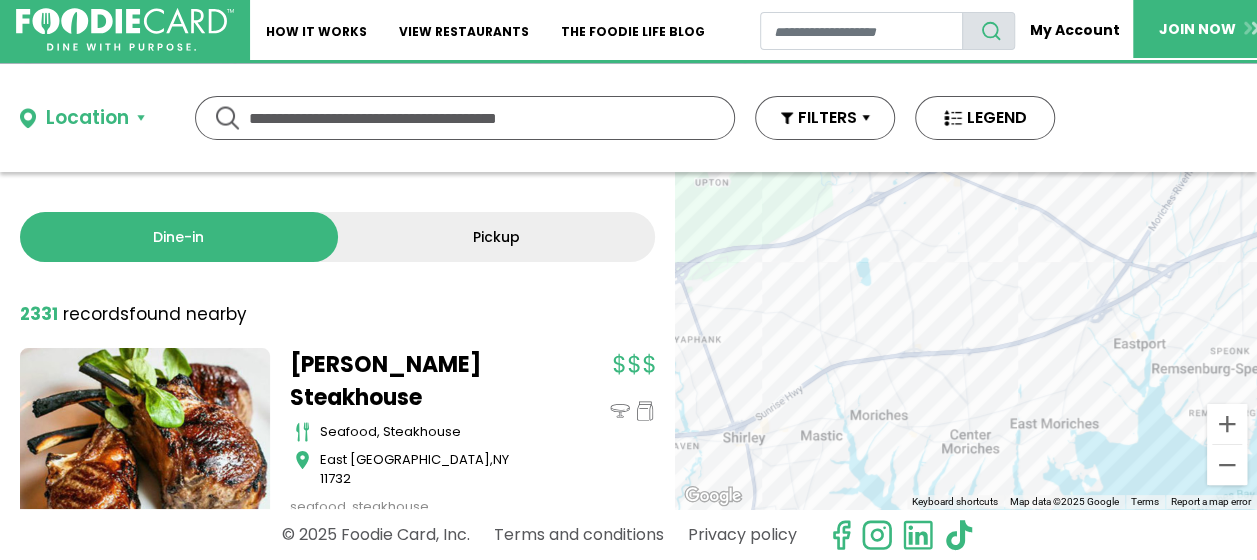 click on "To navigate, press the arrow keys." at bounding box center [966, 340] 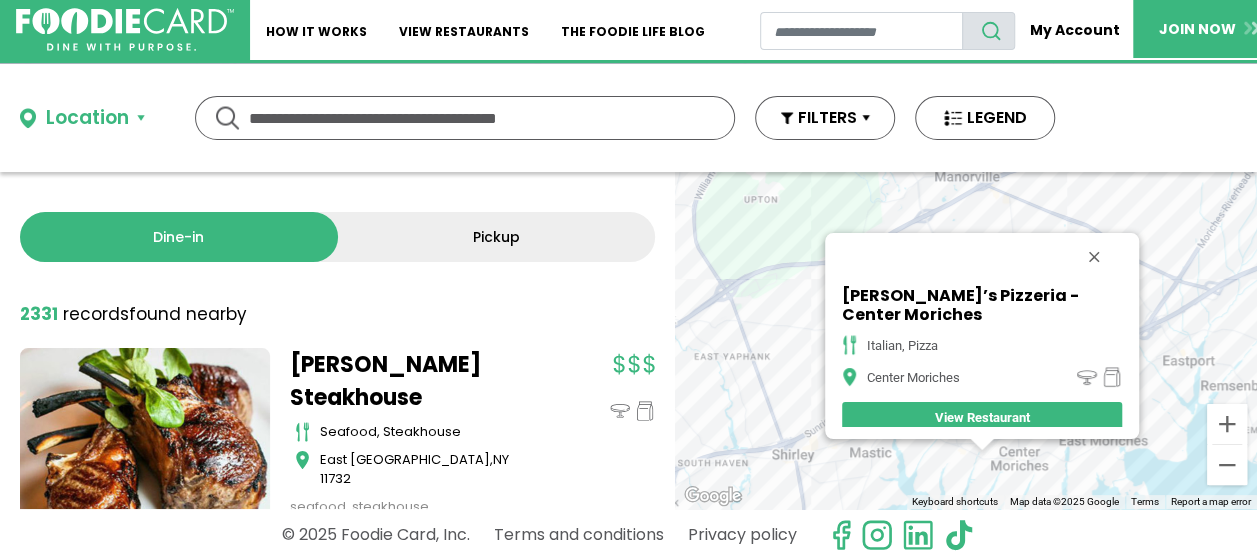 drag, startPoint x: 1095, startPoint y: 256, endPoint x: 1103, endPoint y: 267, distance: 13.601471 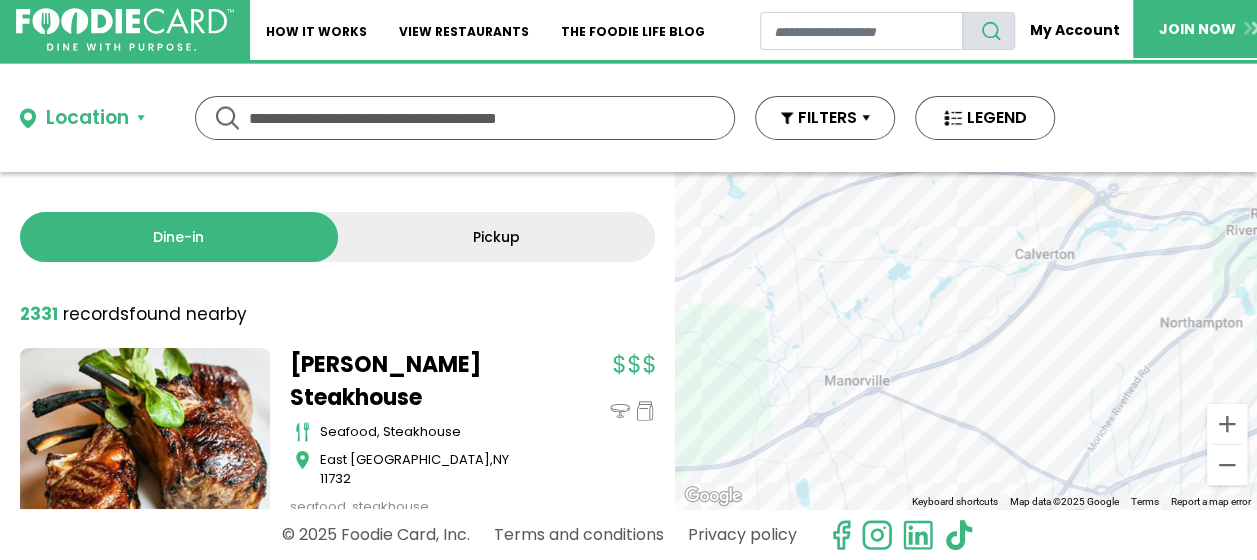 drag, startPoint x: 1129, startPoint y: 272, endPoint x: 1016, endPoint y: 480, distance: 236.7129 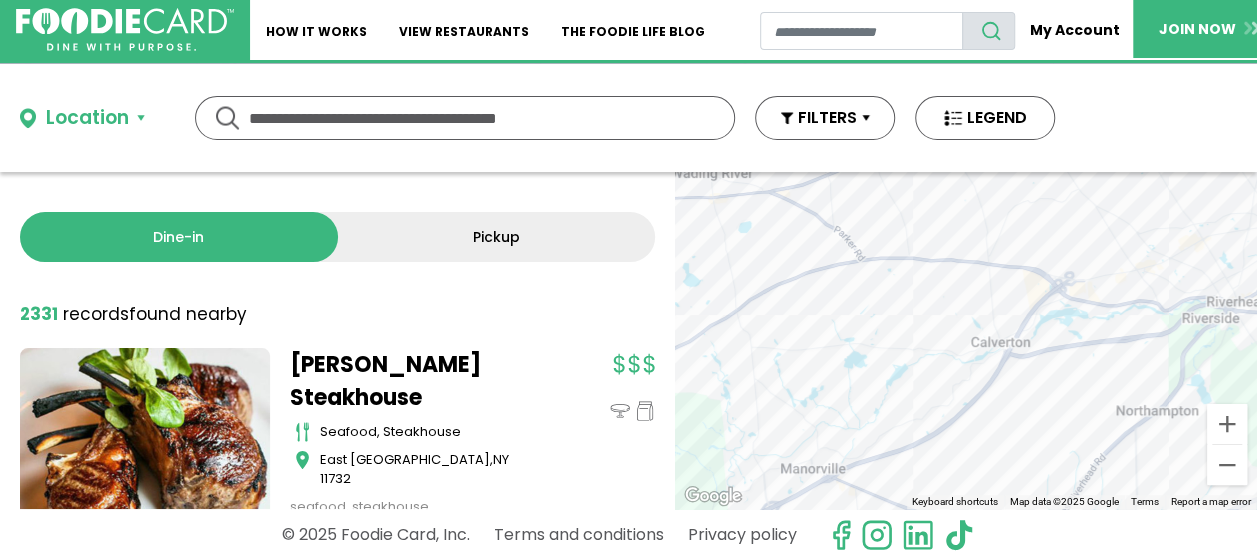 drag, startPoint x: 1088, startPoint y: 332, endPoint x: 1044, endPoint y: 422, distance: 100.17984 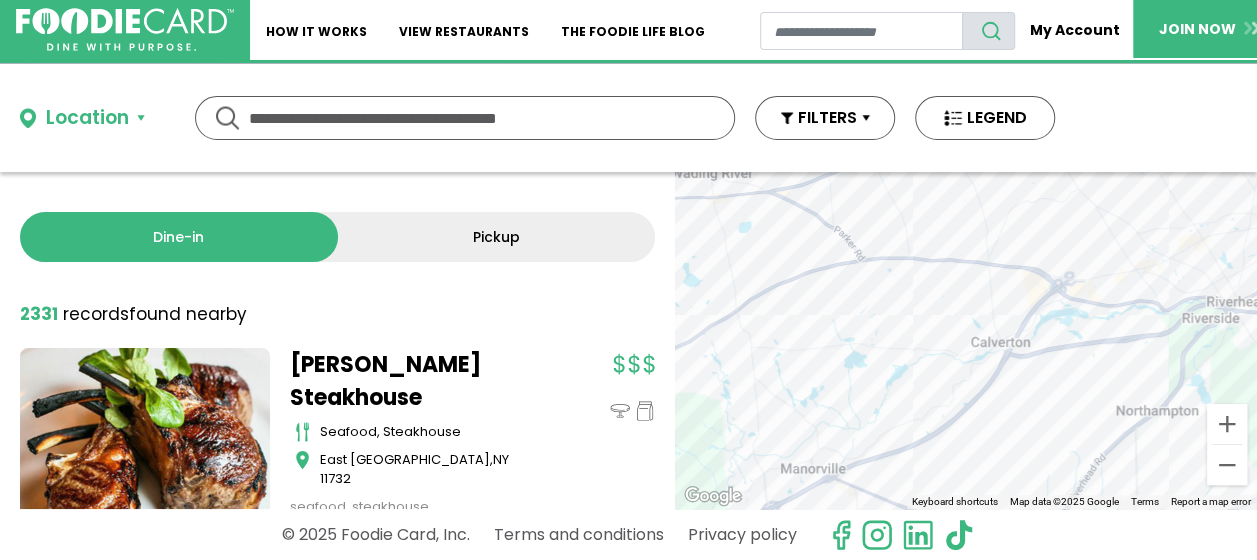 click on "To navigate, press the arrow keys." at bounding box center [966, 340] 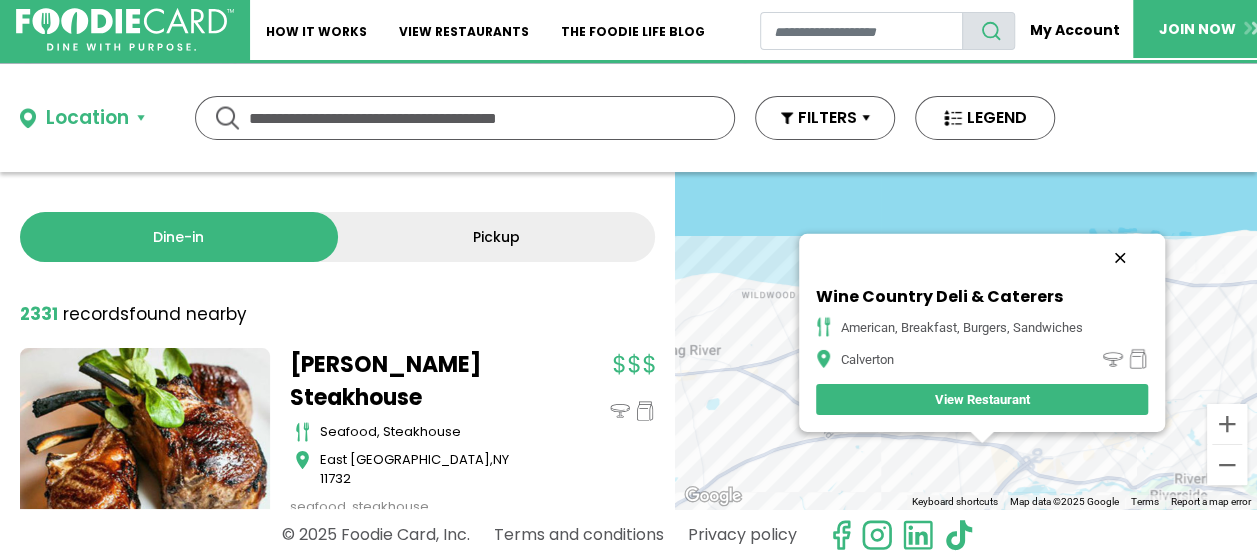 click at bounding box center (1120, 258) 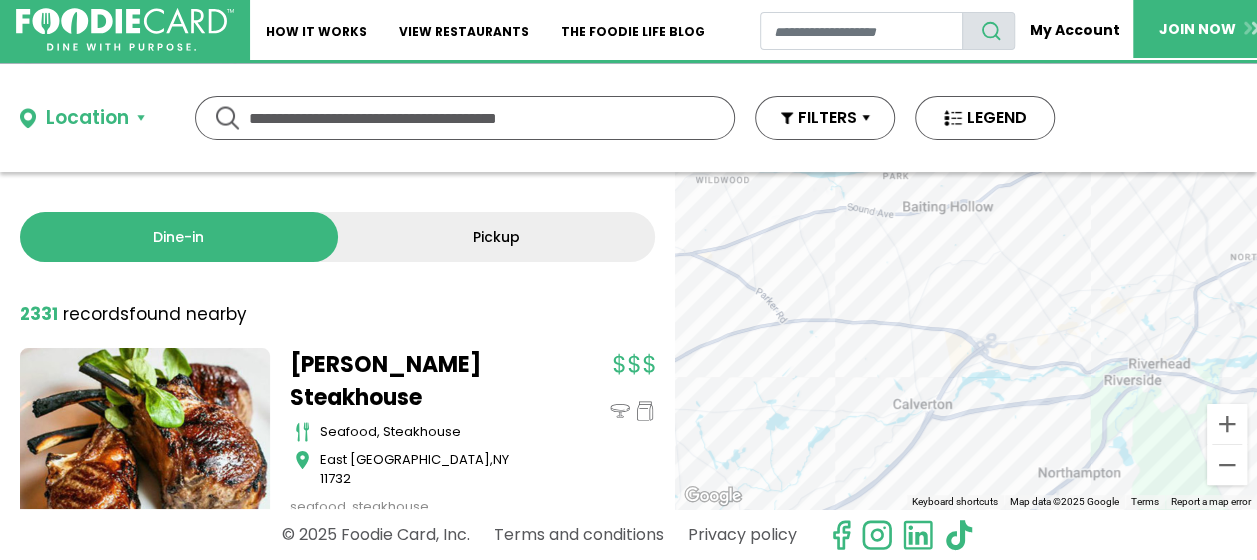 drag, startPoint x: 1038, startPoint y: 404, endPoint x: 985, endPoint y: 274, distance: 140.38875 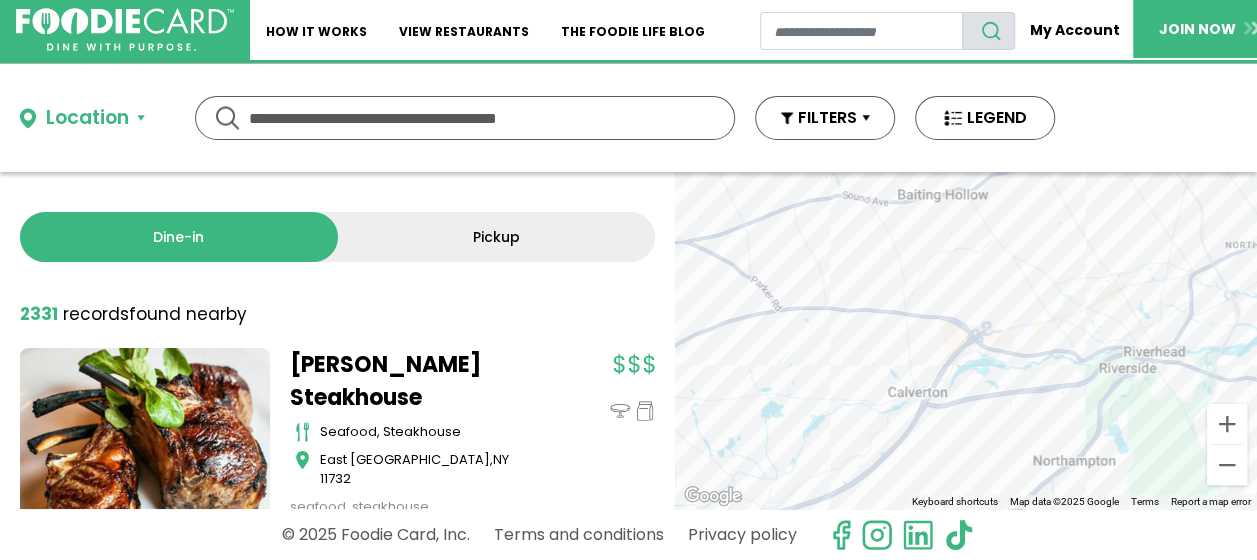 click on "To navigate, press the arrow keys." at bounding box center [966, 340] 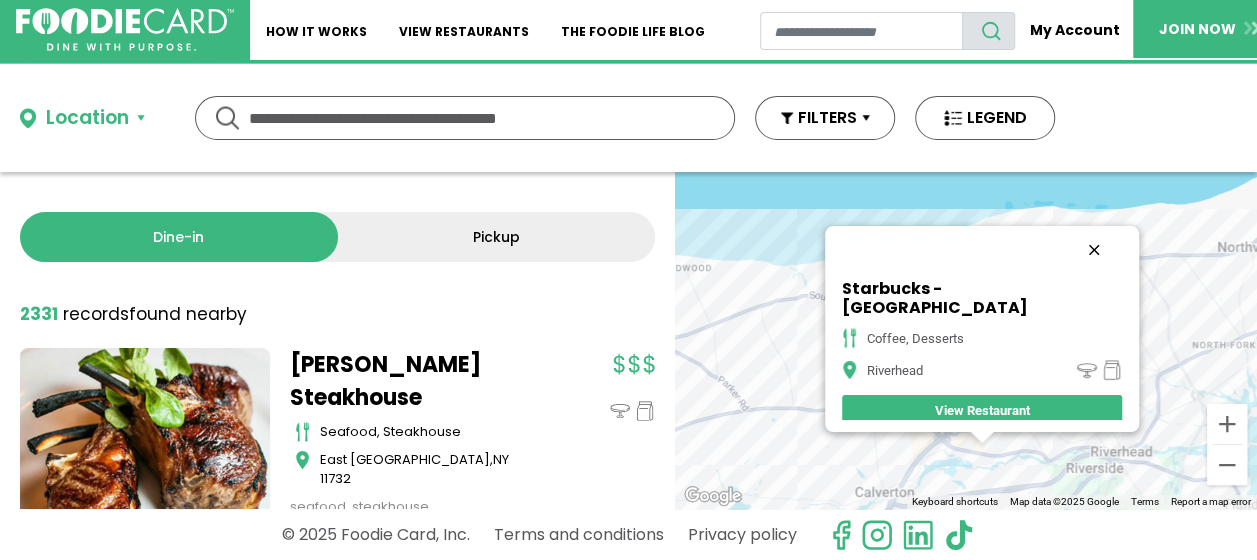 click at bounding box center (1094, 250) 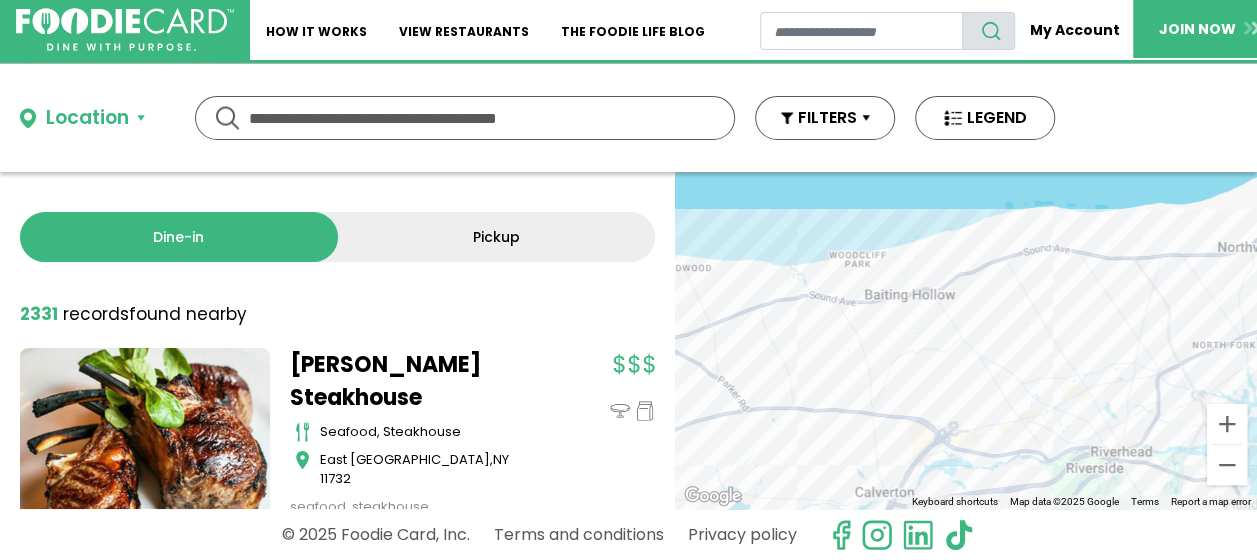 click on "To navigate, press the arrow keys." at bounding box center [966, 340] 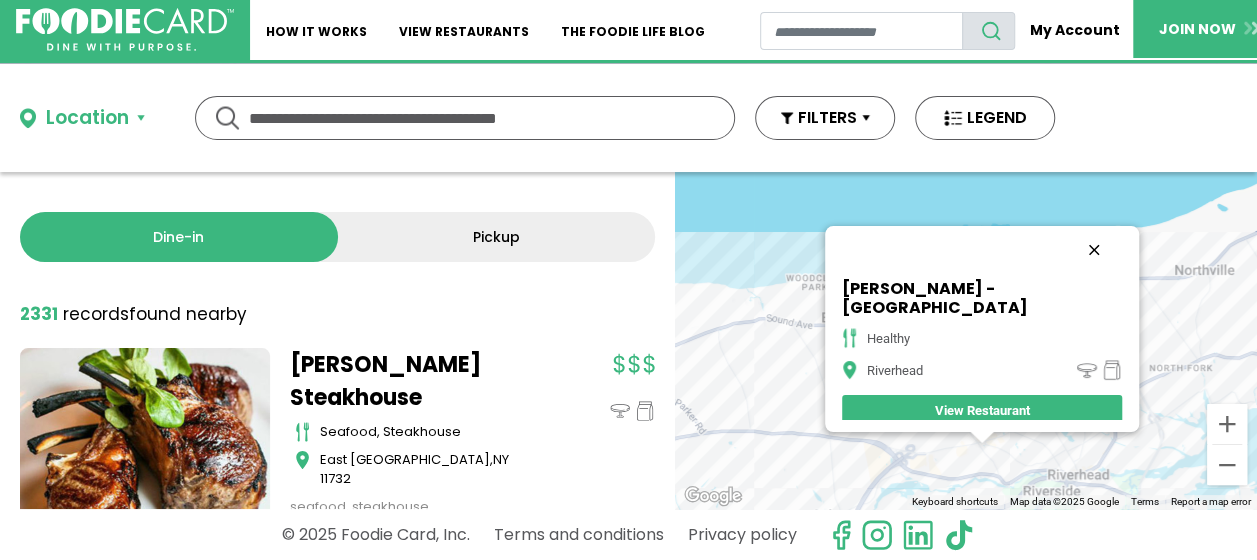 click at bounding box center (1094, 250) 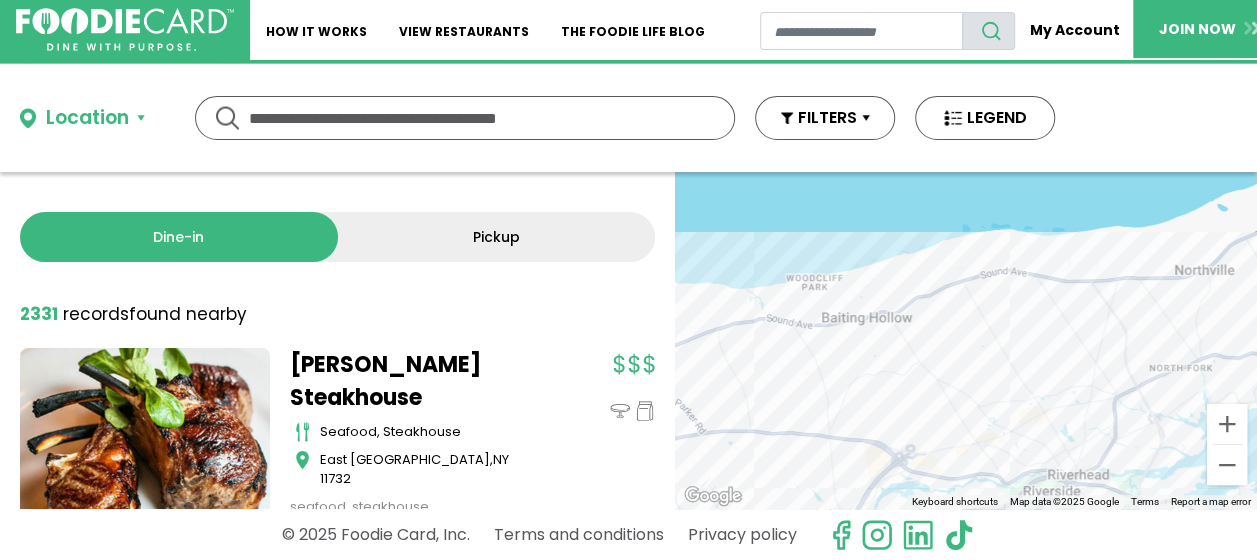 click on "To navigate, press the arrow keys." at bounding box center (966, 340) 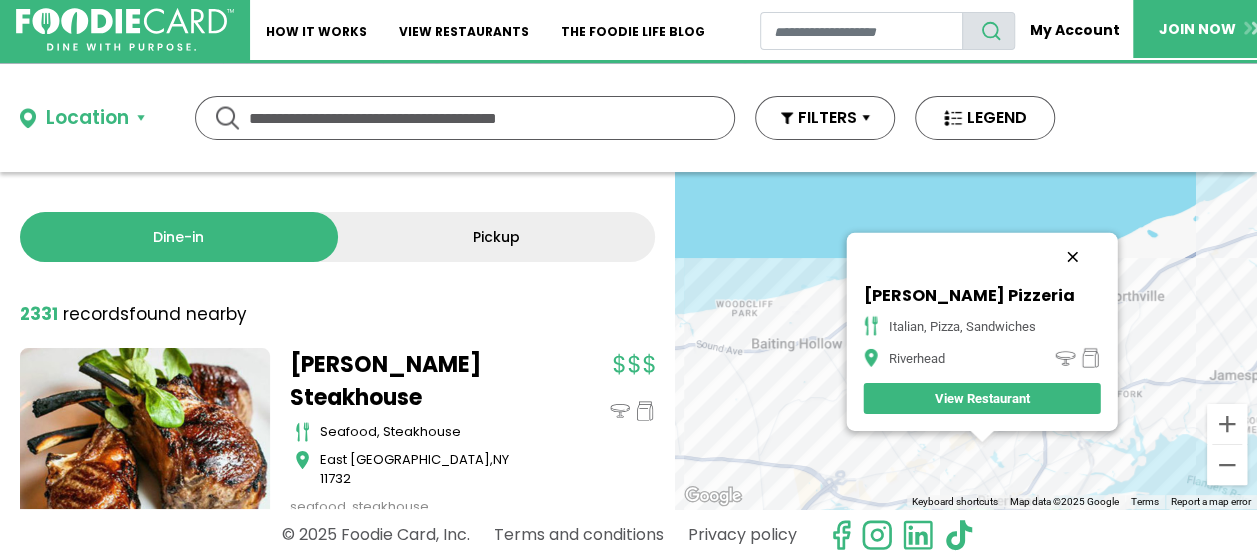 click at bounding box center (1073, 257) 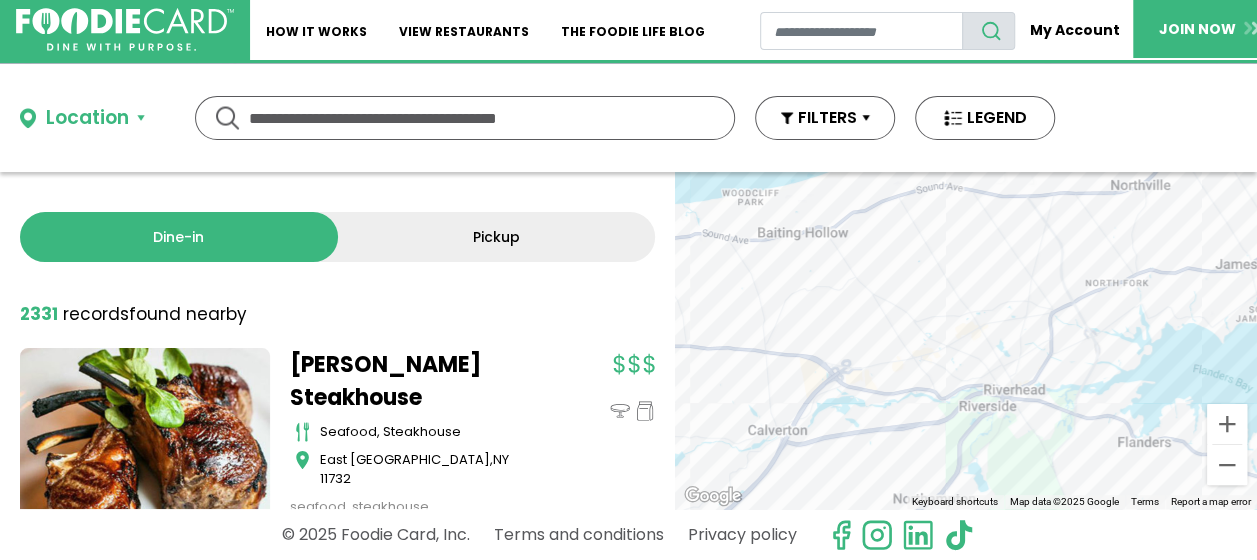 drag, startPoint x: 1040, startPoint y: 432, endPoint x: 1054, endPoint y: 234, distance: 198.49434 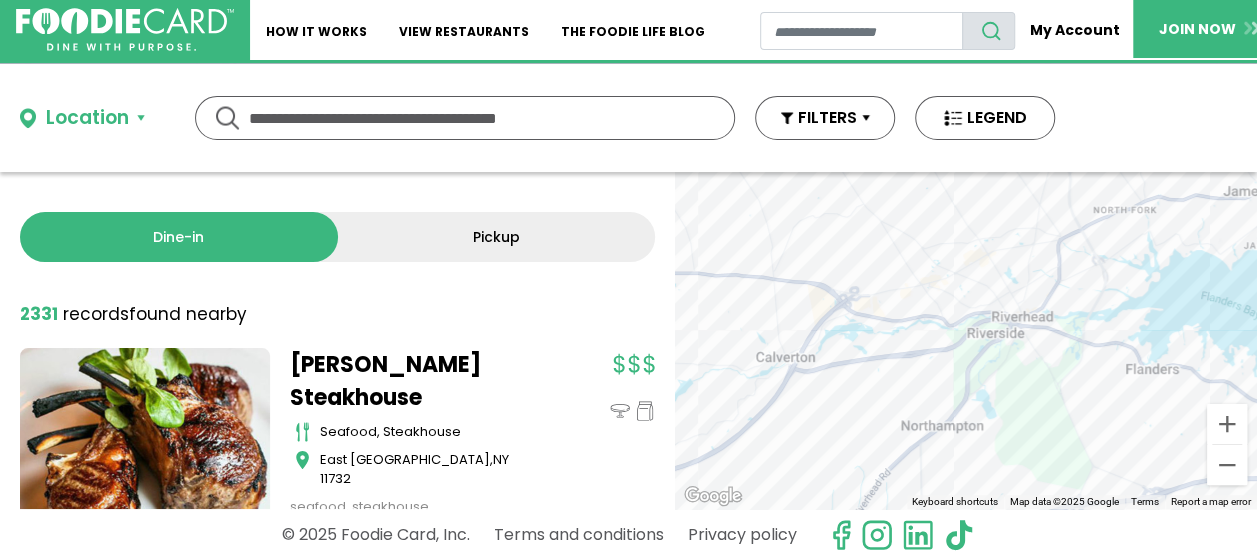 click on "To navigate, press the arrow keys." at bounding box center [966, 340] 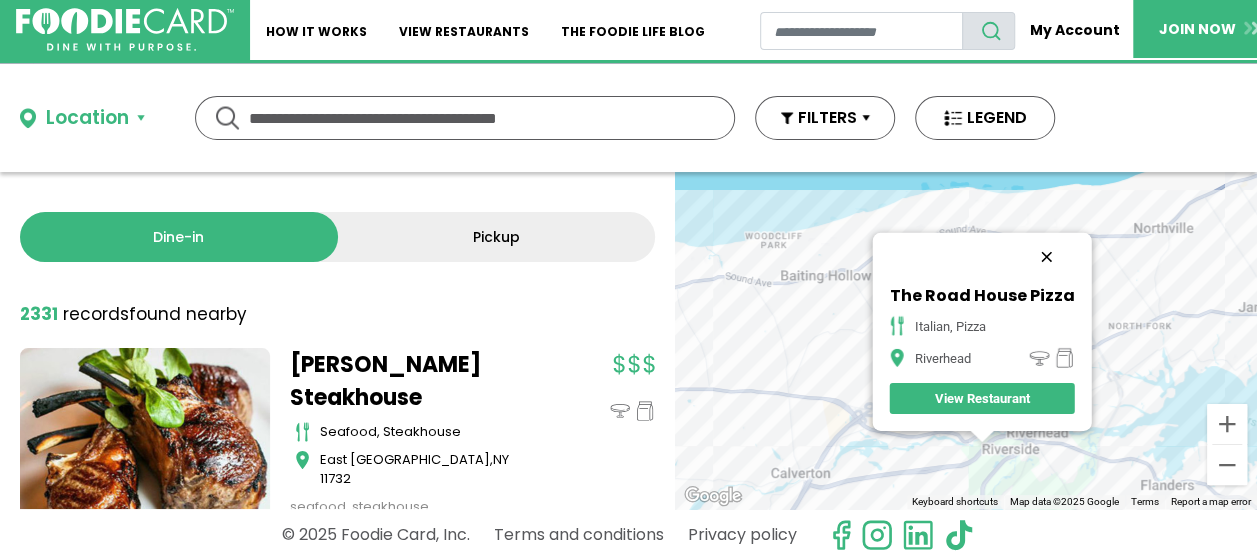 click at bounding box center [1047, 257] 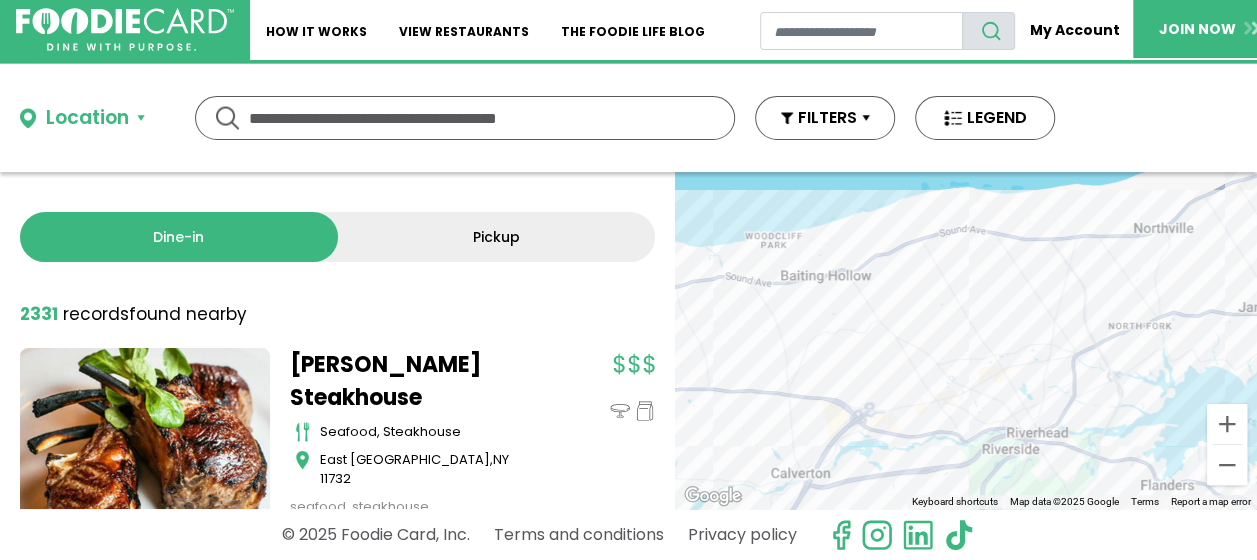 click on "To navigate, press the arrow keys." at bounding box center [966, 340] 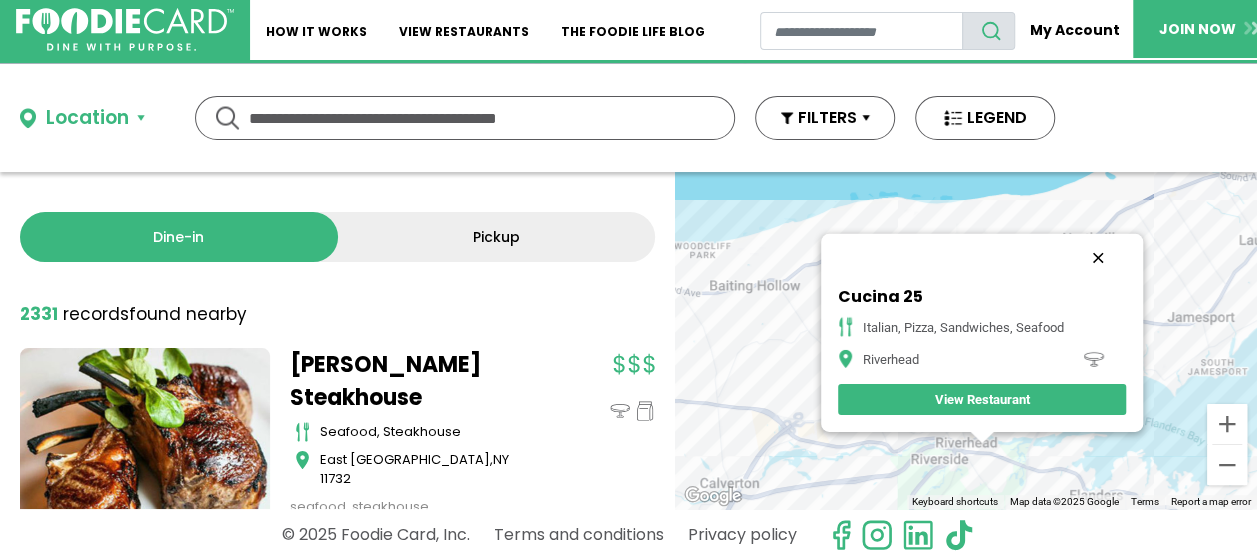 click at bounding box center (1098, 258) 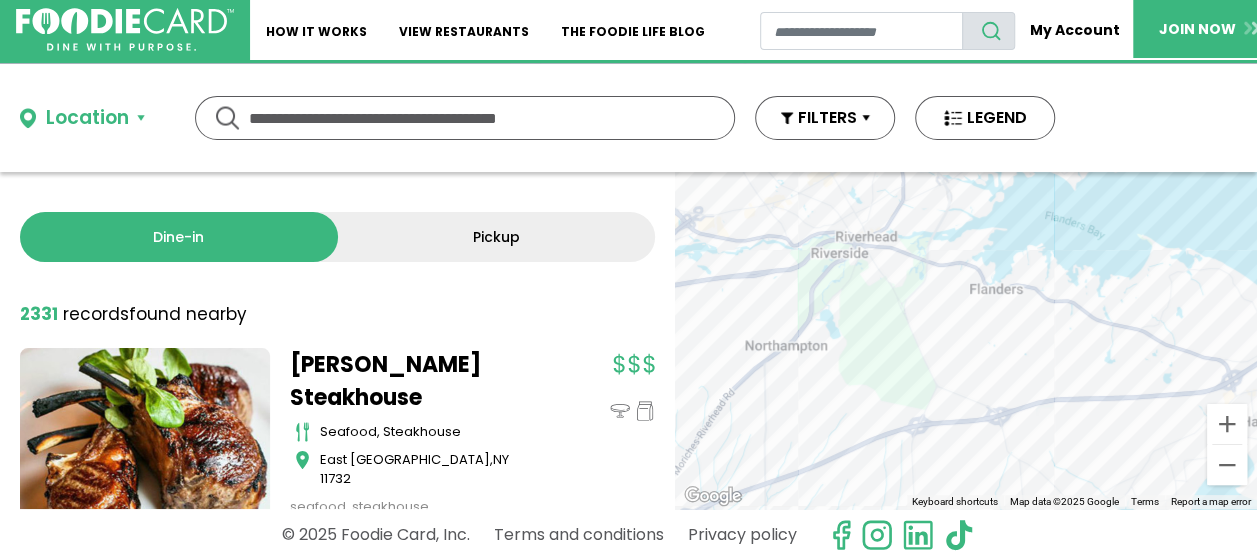 drag, startPoint x: 1058, startPoint y: 419, endPoint x: 956, endPoint y: 213, distance: 229.86952 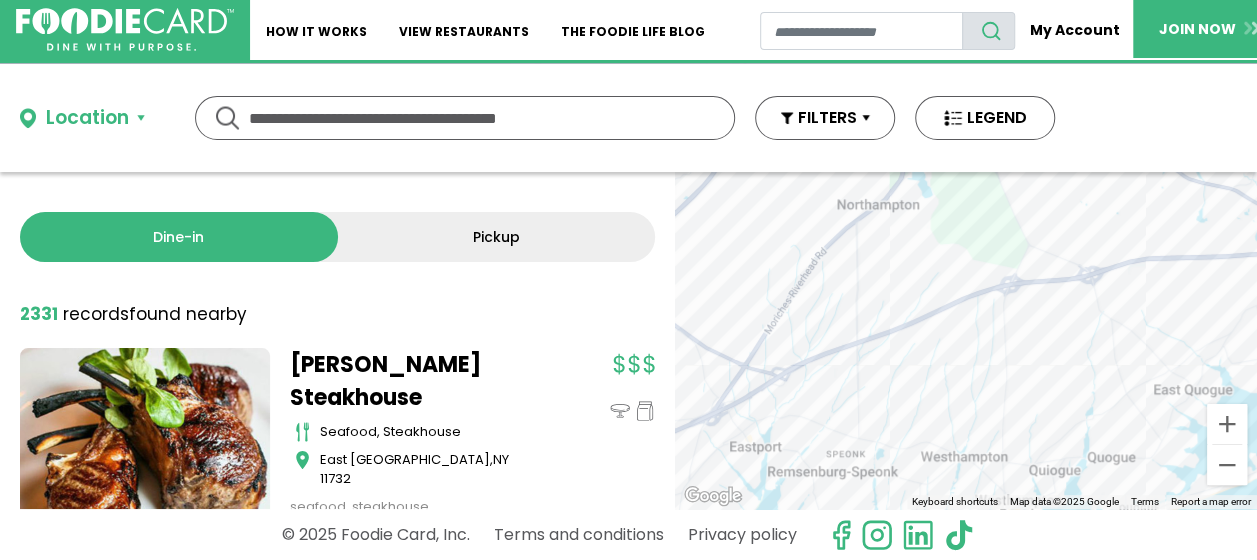 drag, startPoint x: 985, startPoint y: 290, endPoint x: 994, endPoint y: 269, distance: 22.847319 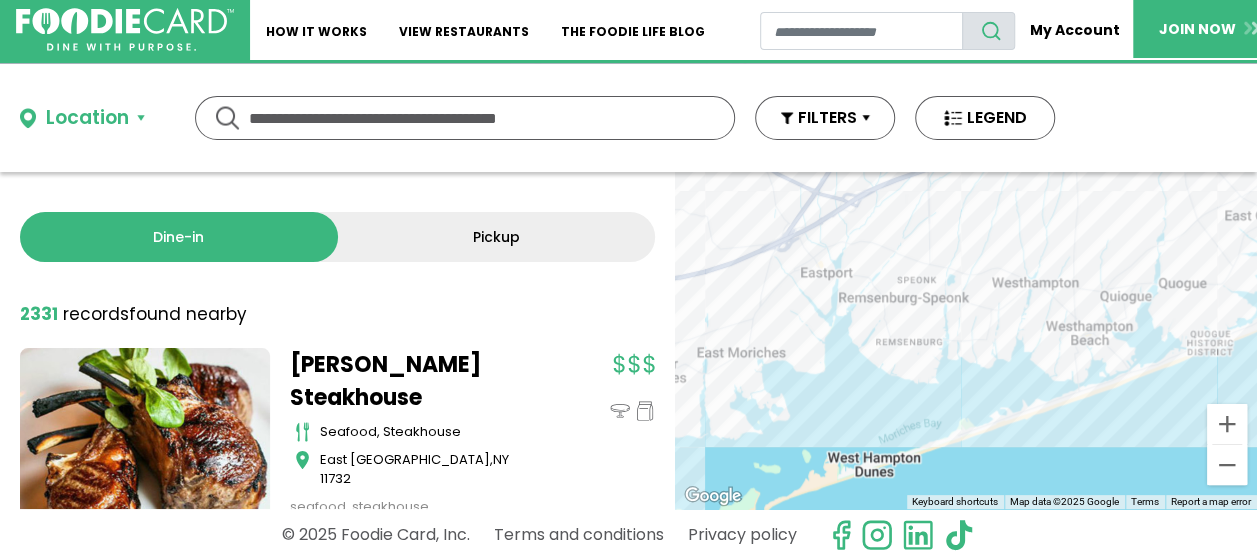 drag, startPoint x: 902, startPoint y: 422, endPoint x: 975, endPoint y: 244, distance: 192.38763 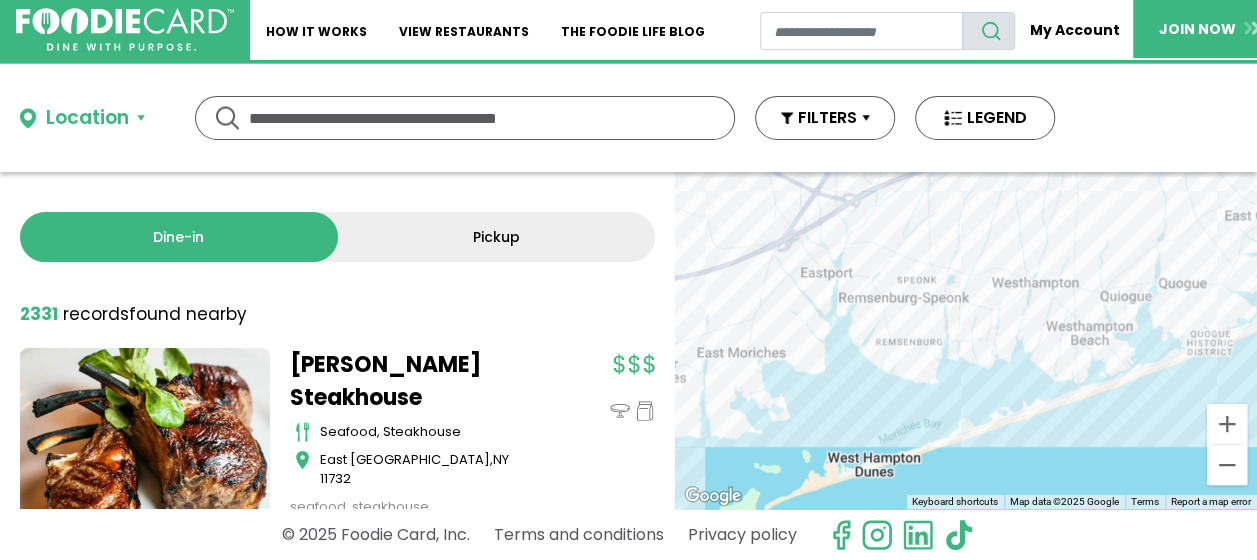 click on "To navigate, press the arrow keys." at bounding box center (966, 340) 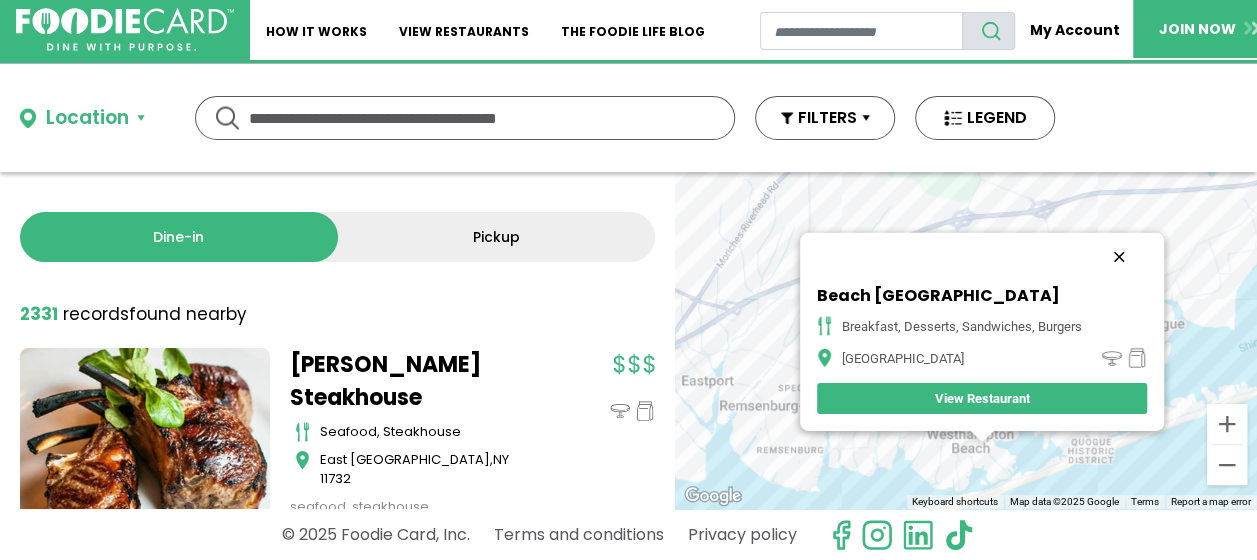 click at bounding box center [1119, 257] 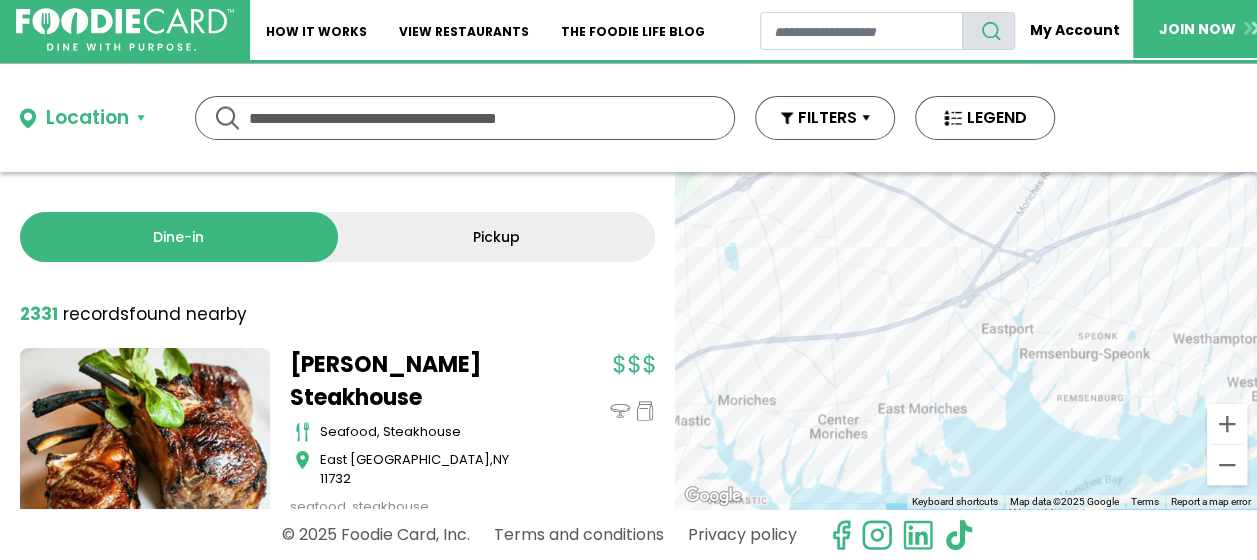 drag, startPoint x: 910, startPoint y: 382, endPoint x: 1216, endPoint y: 328, distance: 310.72818 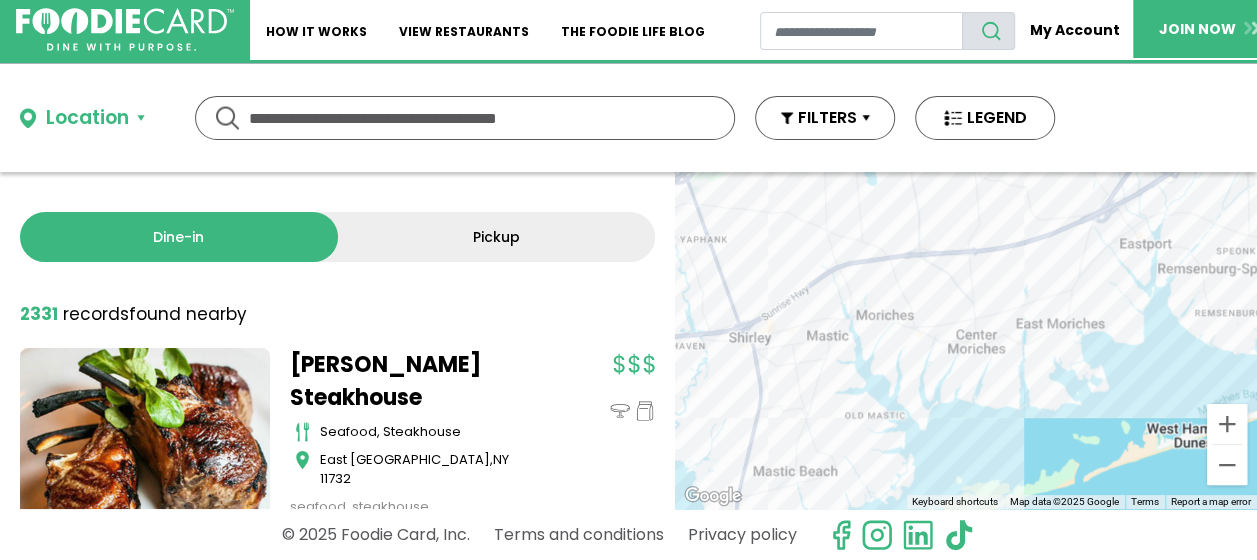 drag, startPoint x: 822, startPoint y: 463, endPoint x: 962, endPoint y: 377, distance: 164.3046 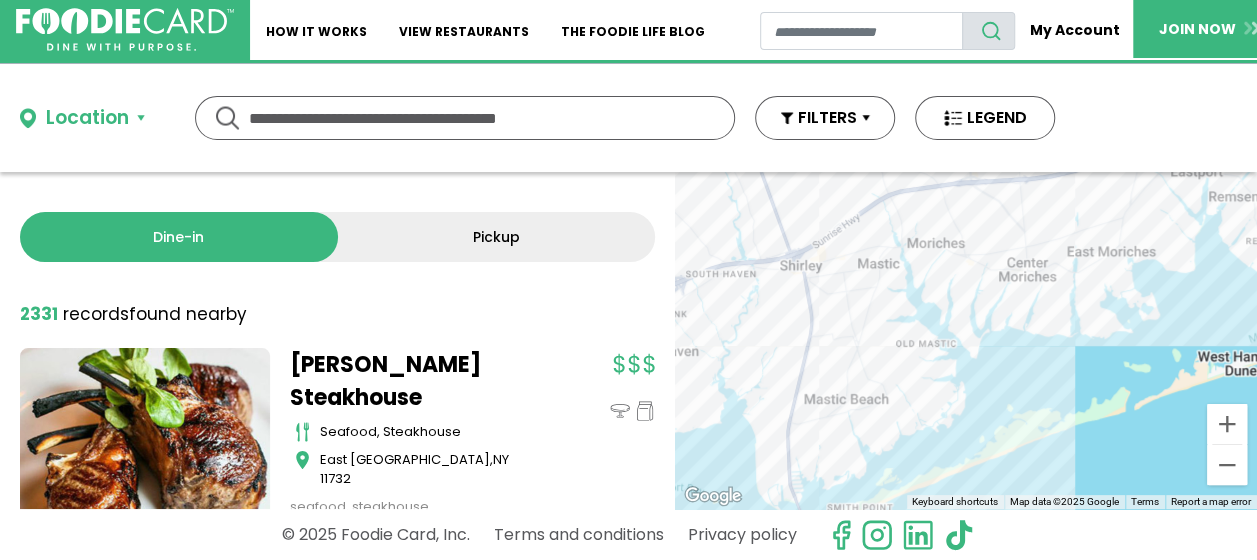 drag, startPoint x: 892, startPoint y: 472, endPoint x: 952, endPoint y: 379, distance: 110.6752 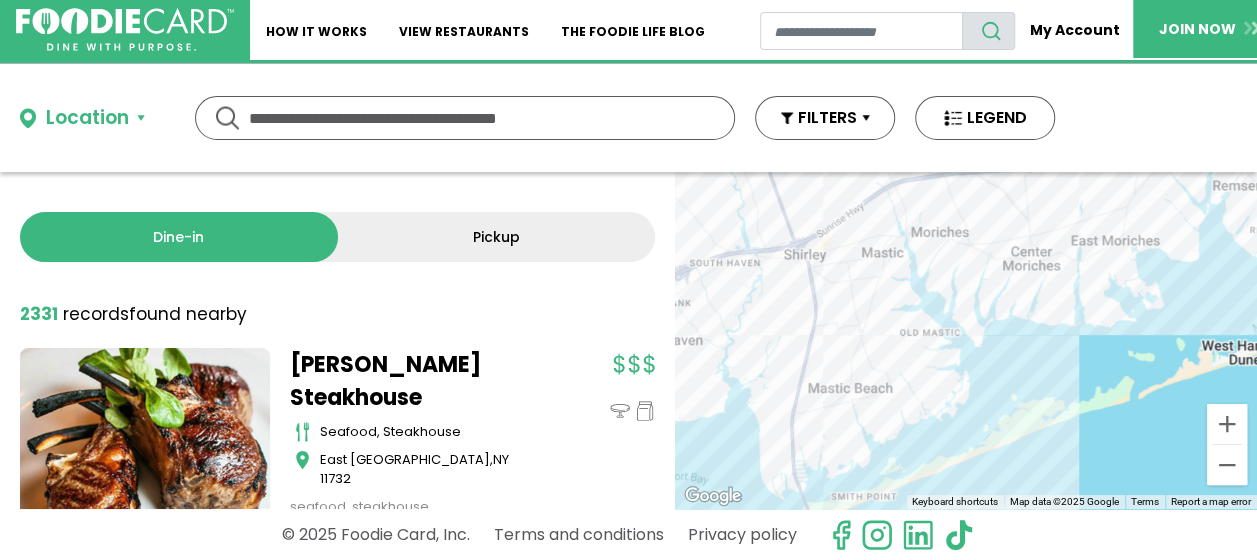 click on "To navigate, press the arrow keys." at bounding box center (966, 340) 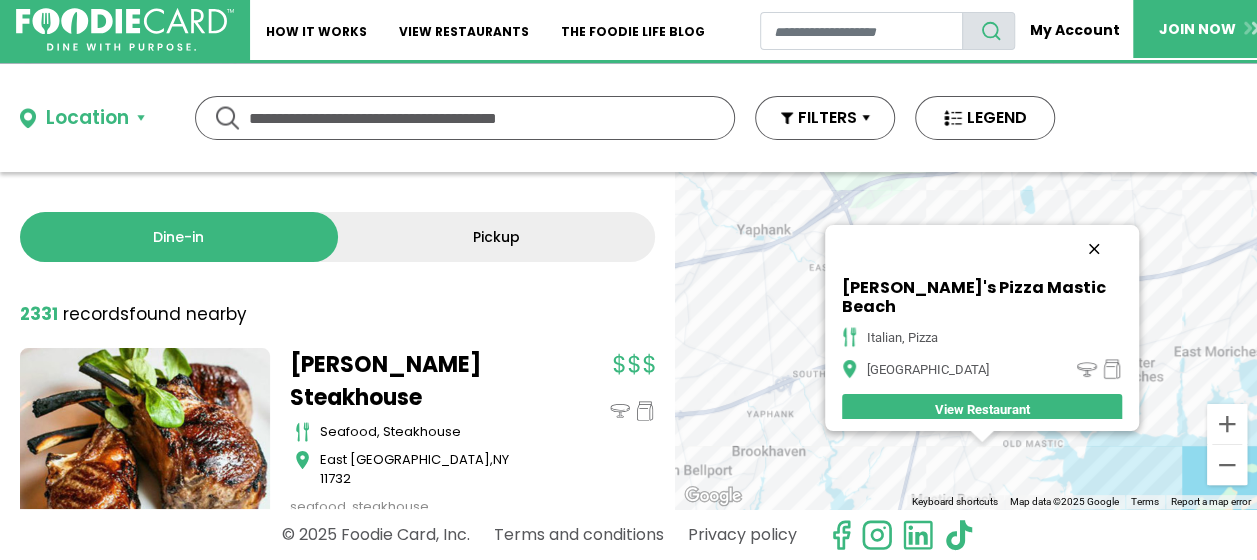 click at bounding box center (1094, 249) 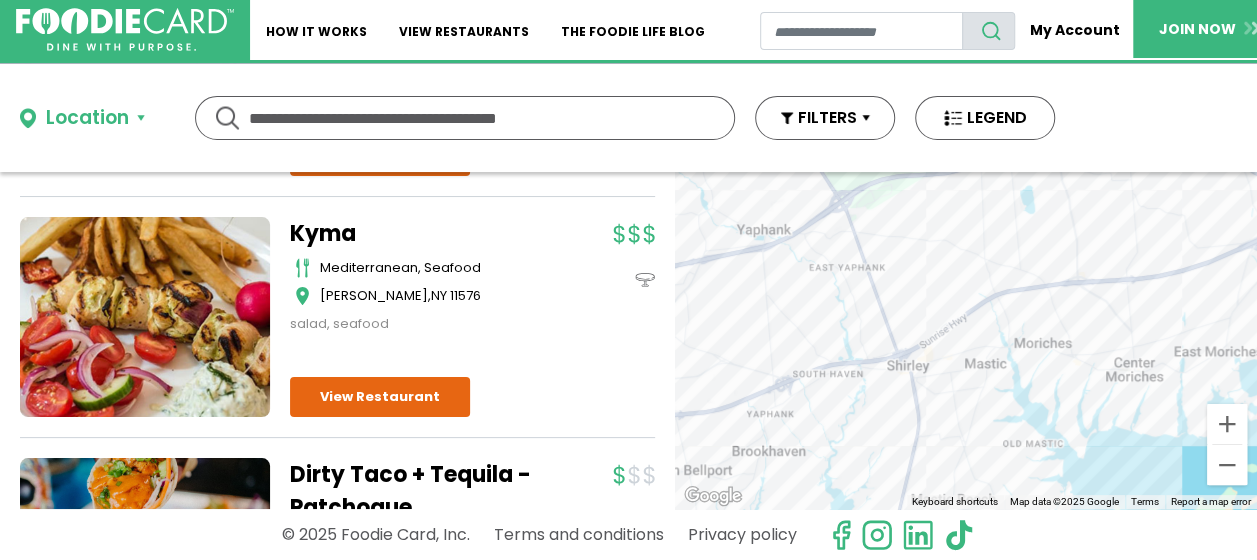 scroll, scrollTop: 0, scrollLeft: 0, axis: both 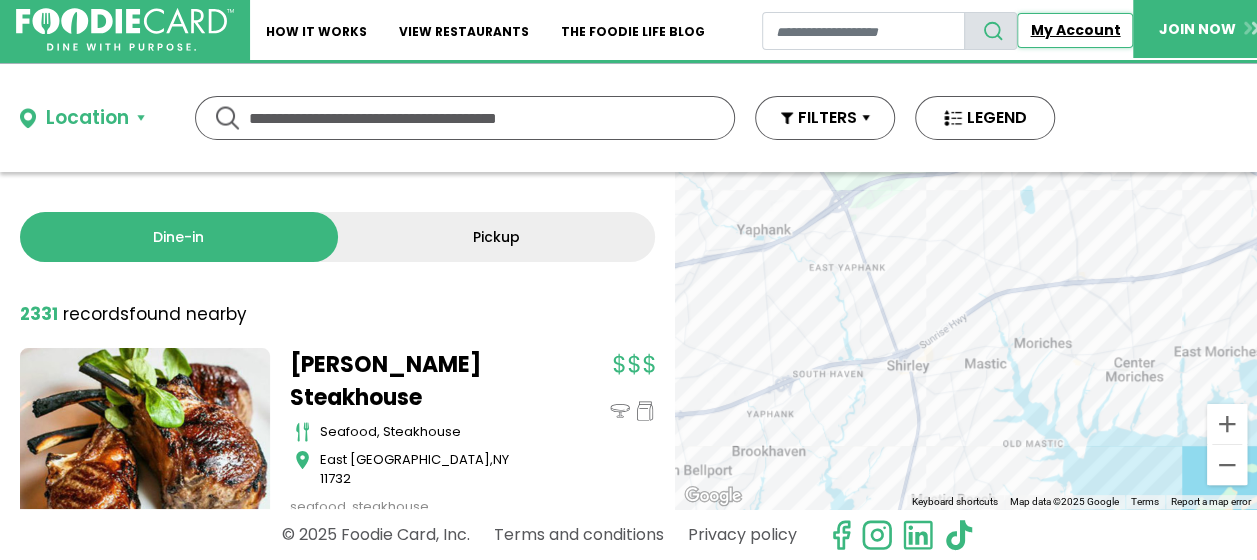 click on "My Account" at bounding box center [1075, 30] 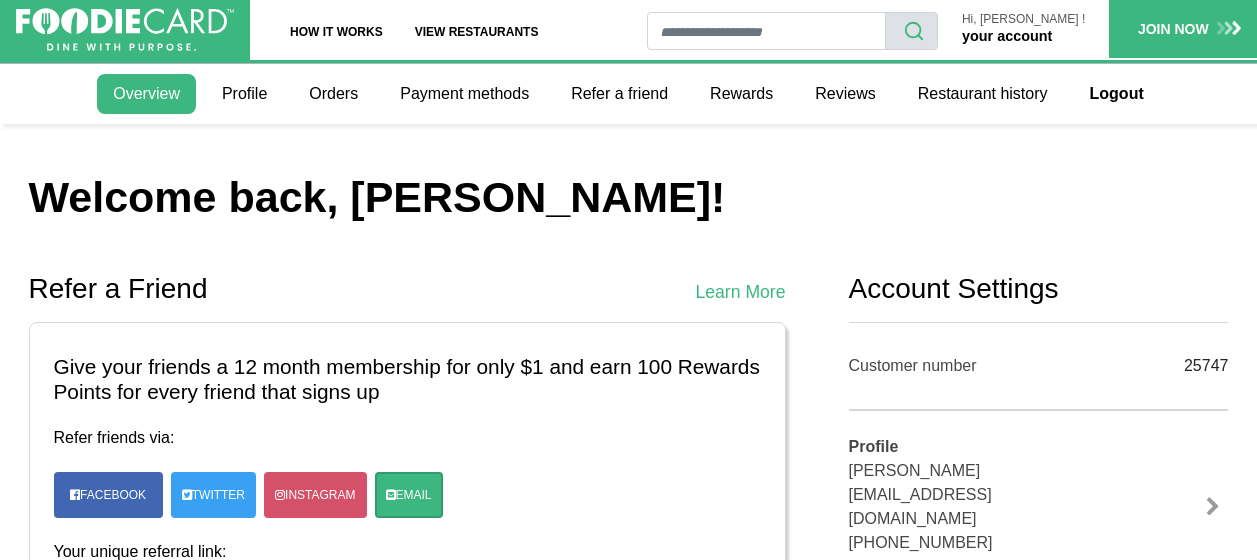 scroll, scrollTop: 200, scrollLeft: 0, axis: vertical 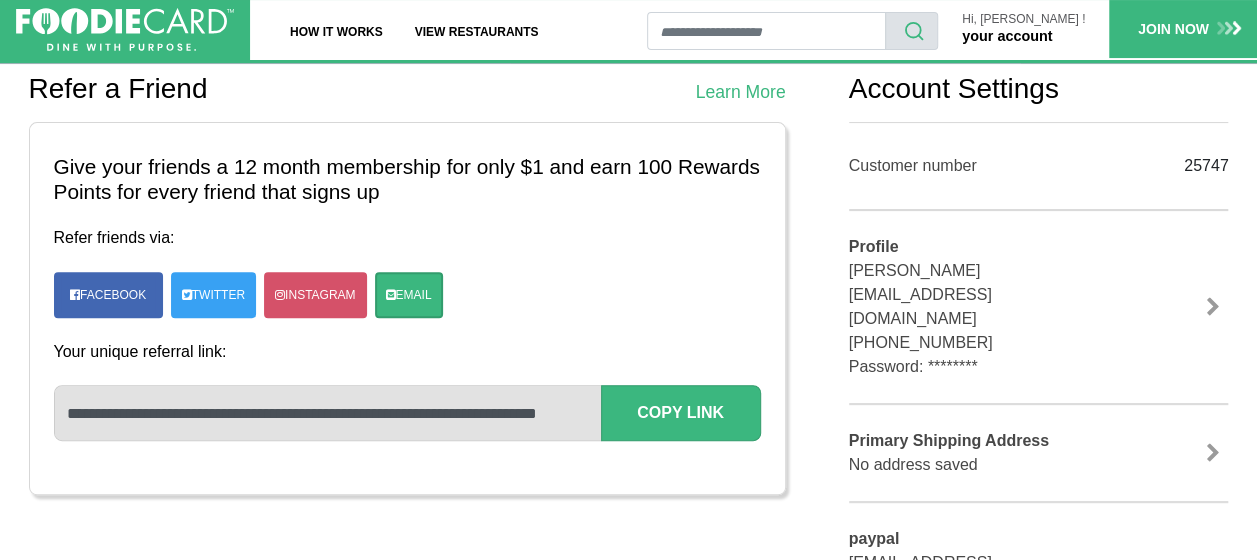 click on "Refer friends via:
Facebook
Twitter
Instagram
Email" at bounding box center [407, 273] 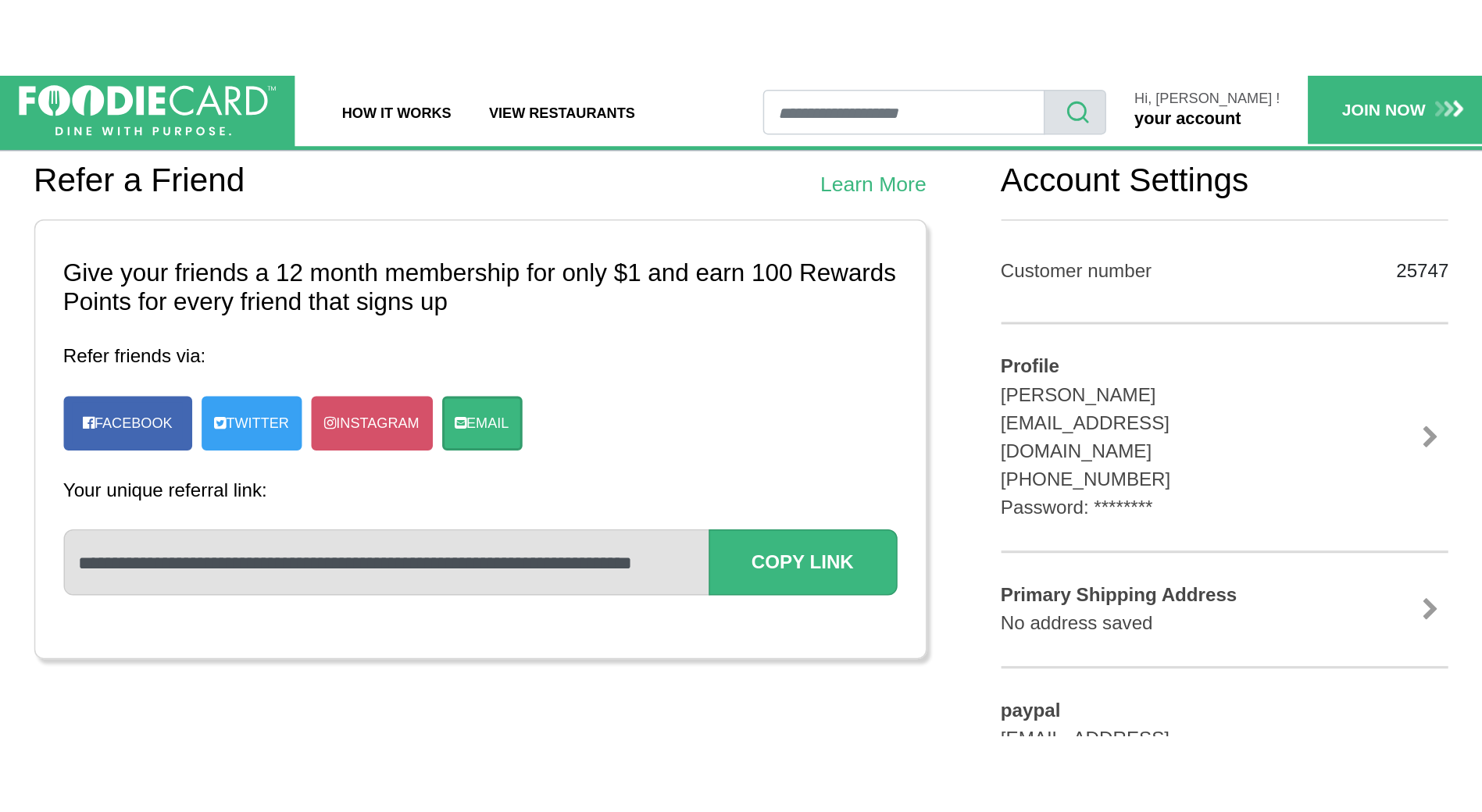 scroll, scrollTop: 539, scrollLeft: 0, axis: vertical 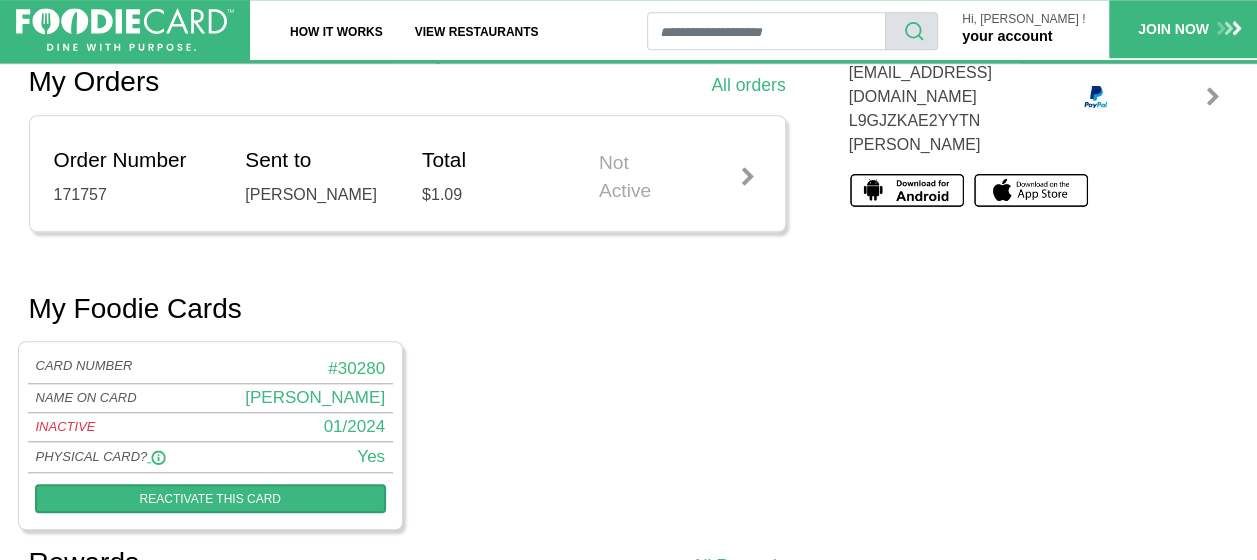 click on "My Foodie Cards" at bounding box center (407, 309) 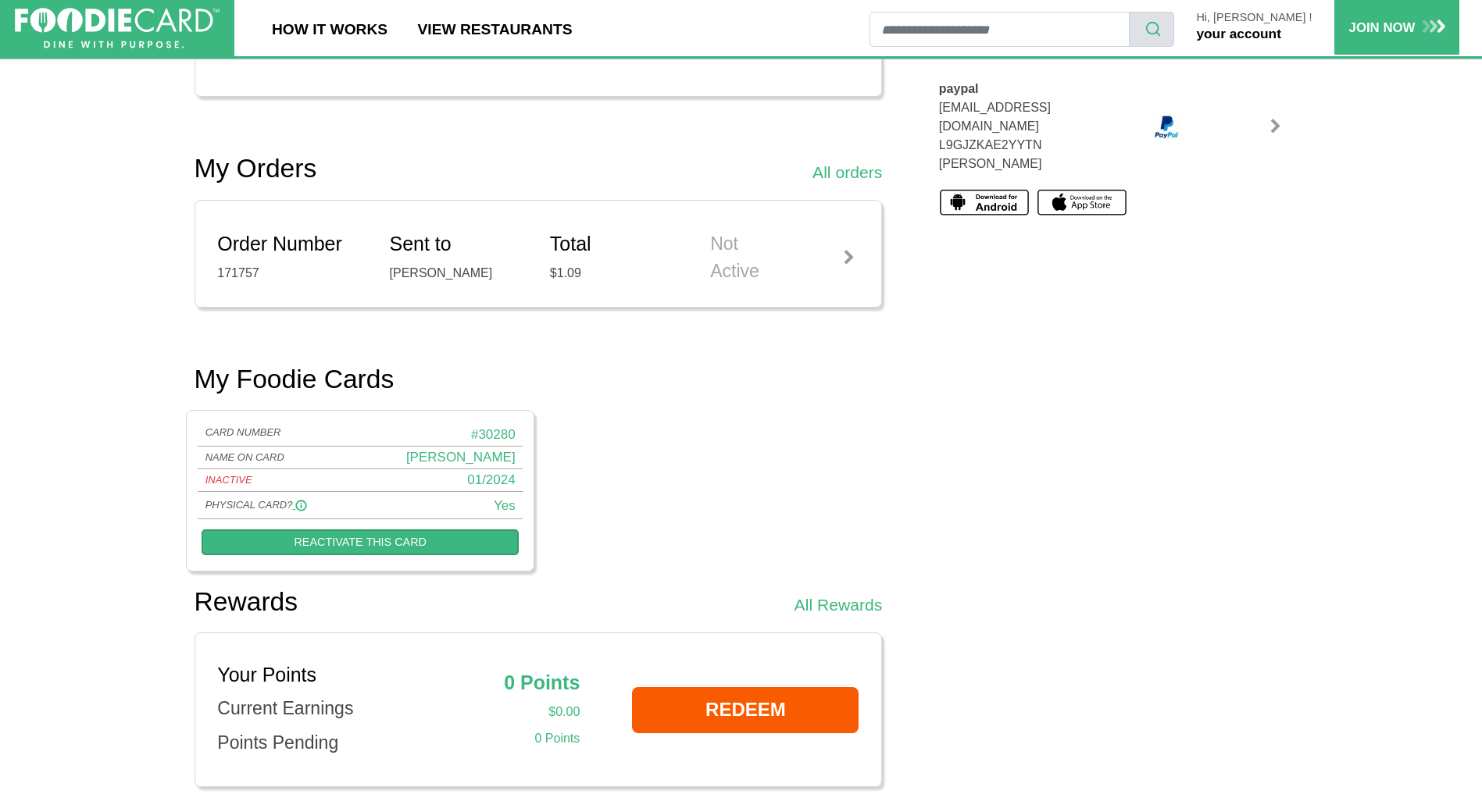 click on "Not   Active" at bounding box center (784, 257) 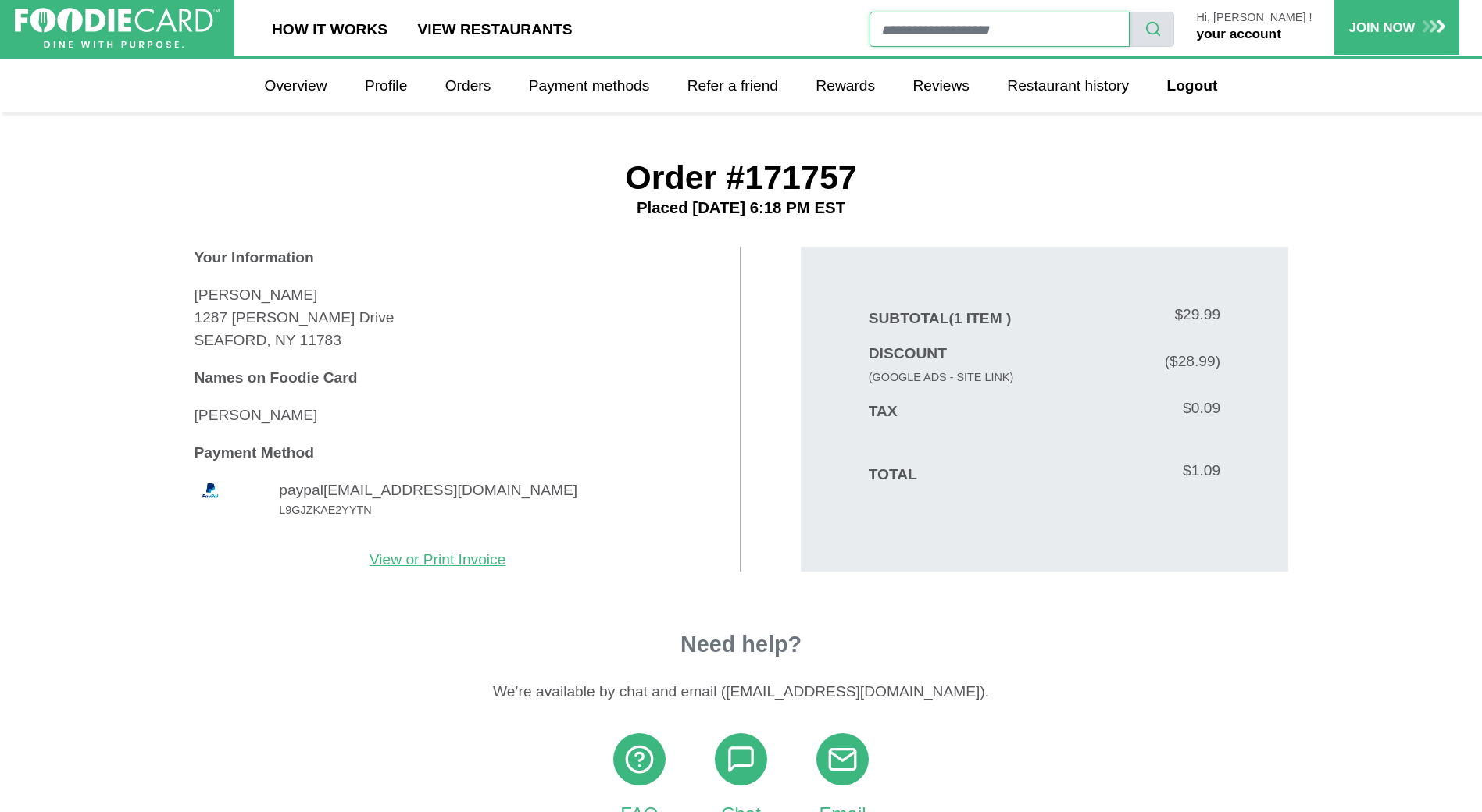 scroll, scrollTop: 0, scrollLeft: 0, axis: both 